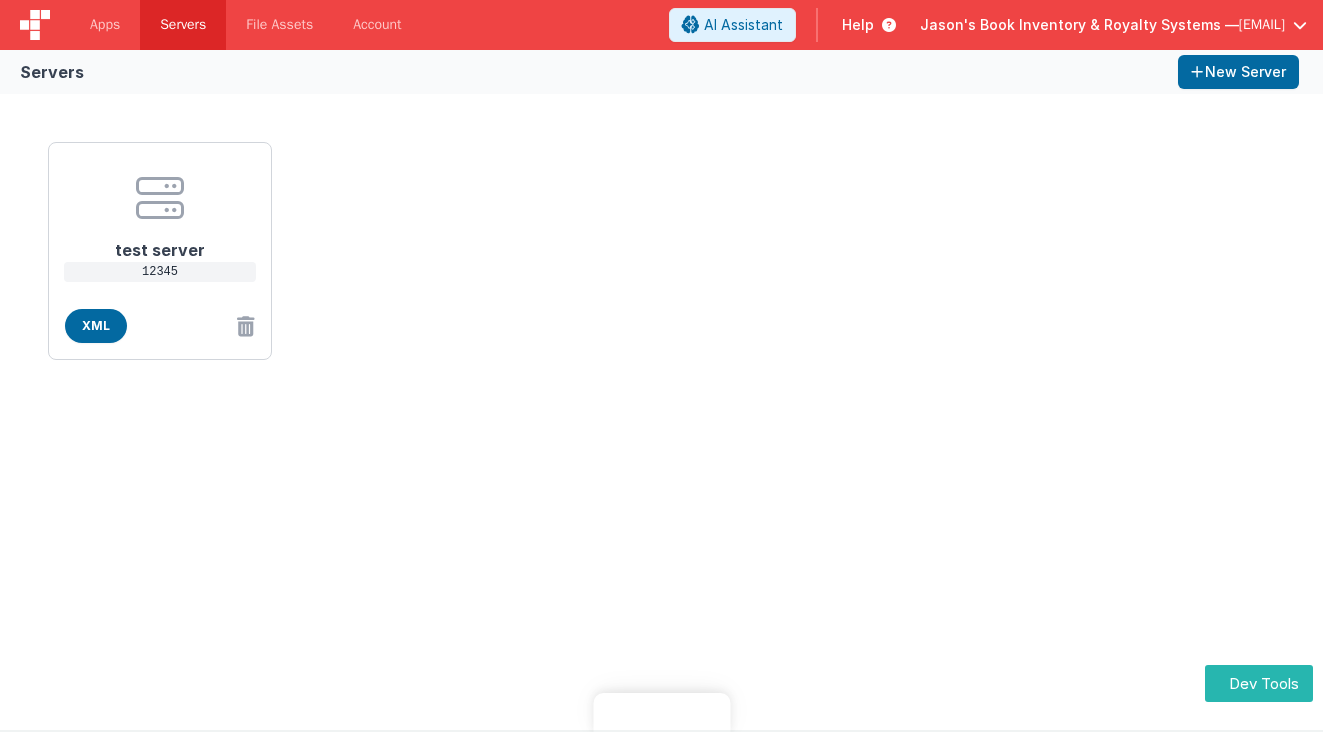 scroll, scrollTop: 0, scrollLeft: 0, axis: both 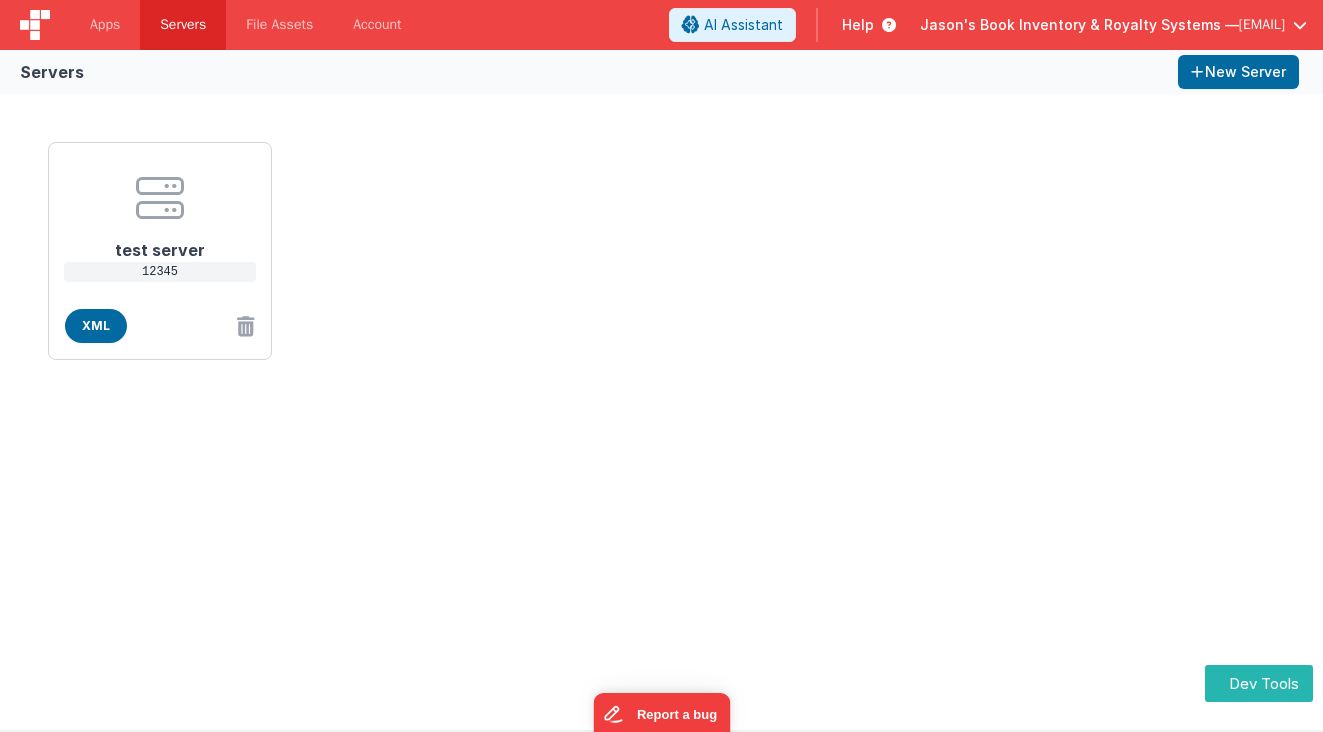 click on "test server   [NUMBER]     XML" at bounding box center (661, 412) 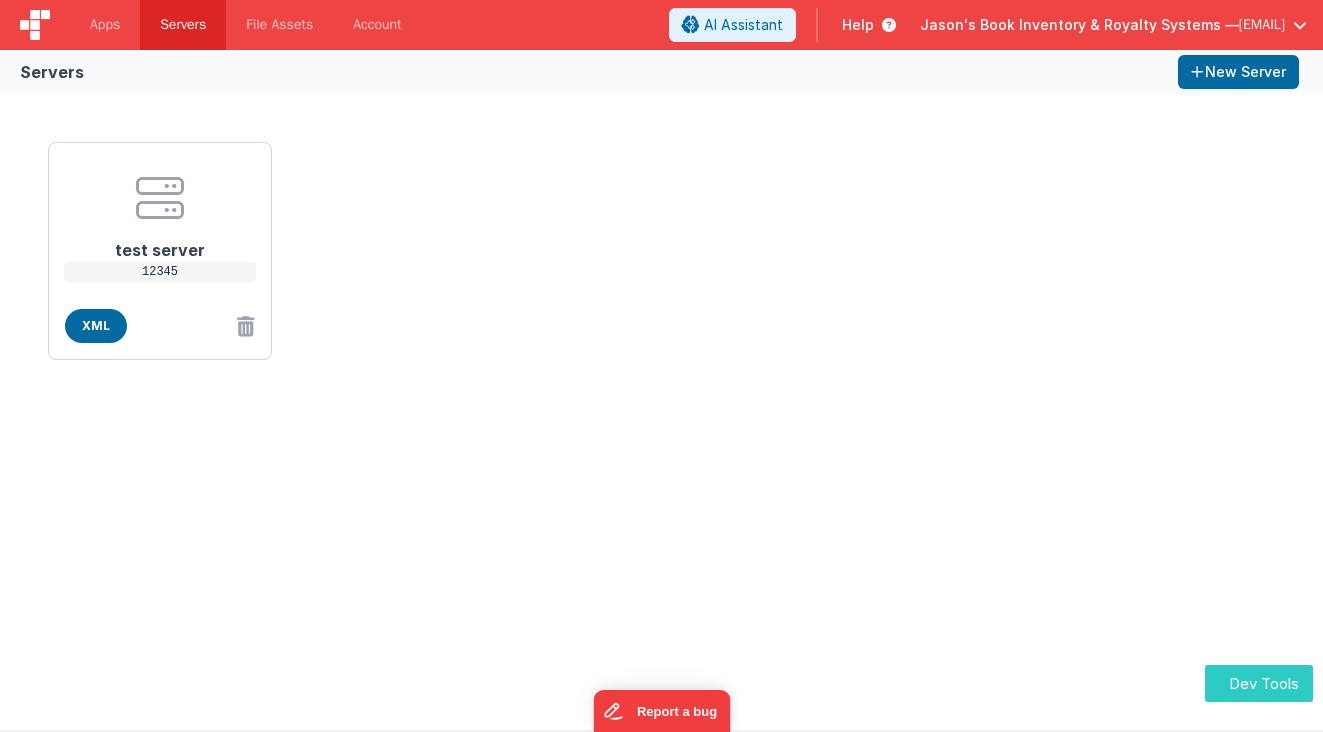 click on "Dev Tools" at bounding box center [1259, 683] 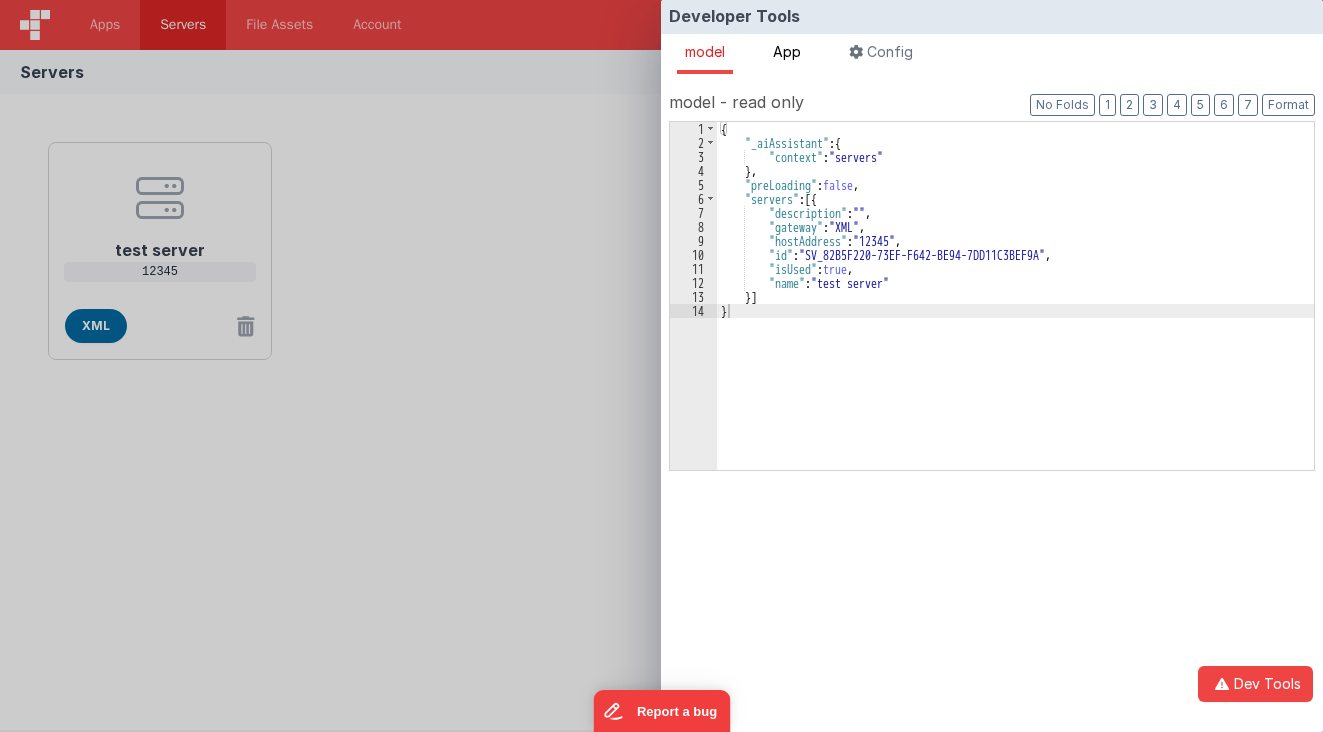 click on "App" at bounding box center (787, 54) 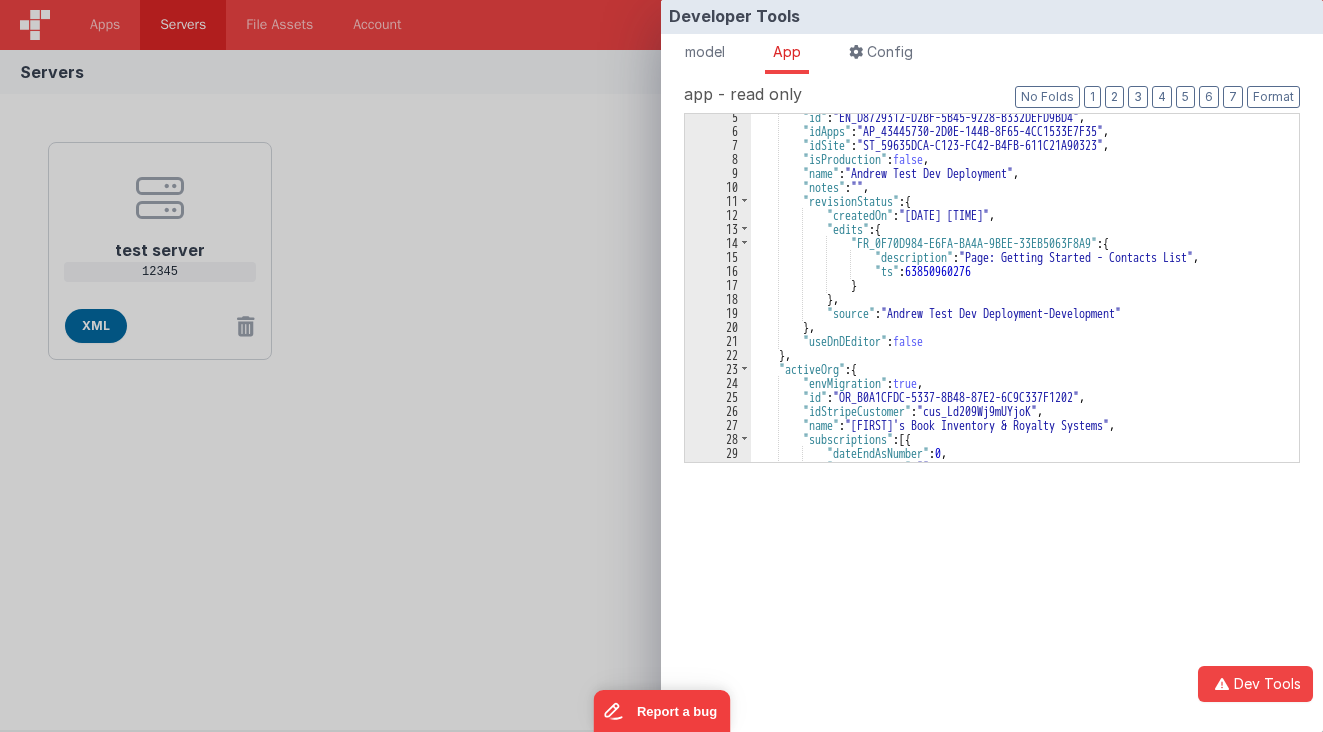 scroll, scrollTop: 0, scrollLeft: 0, axis: both 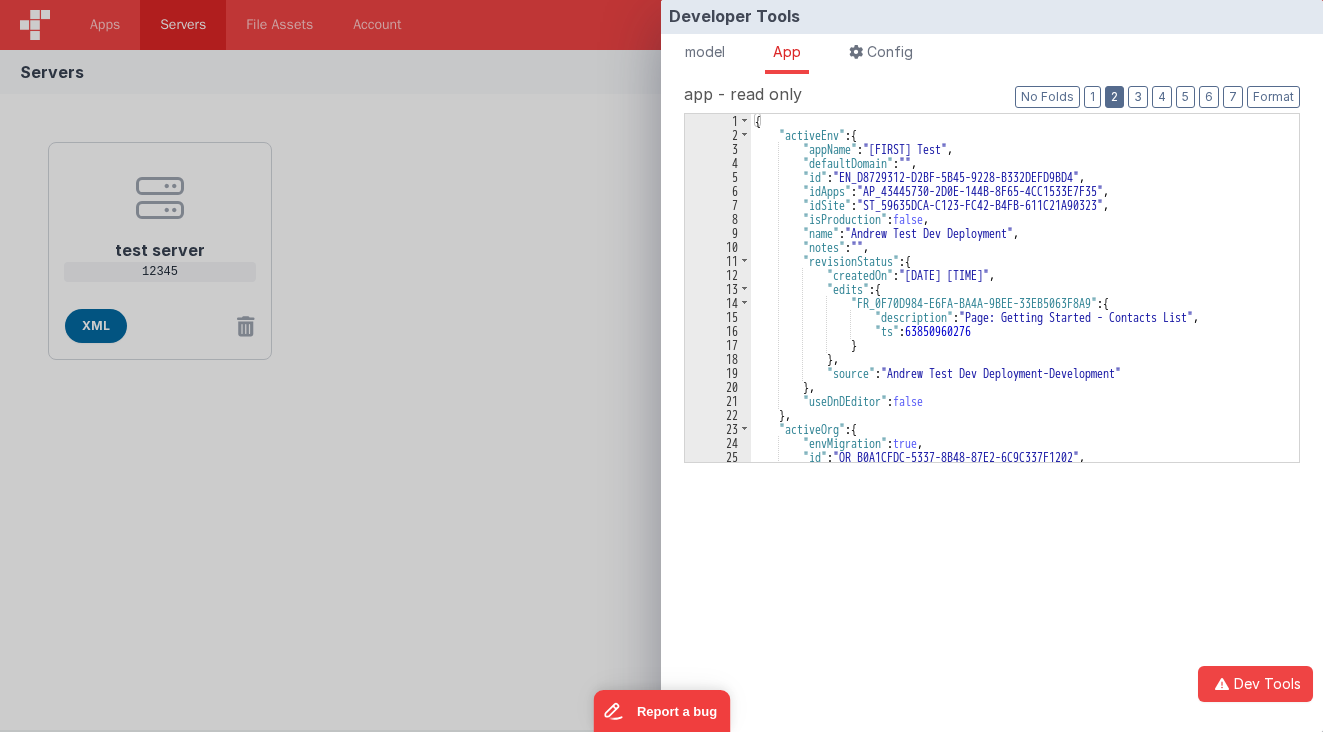 click on "2" at bounding box center (1114, 97) 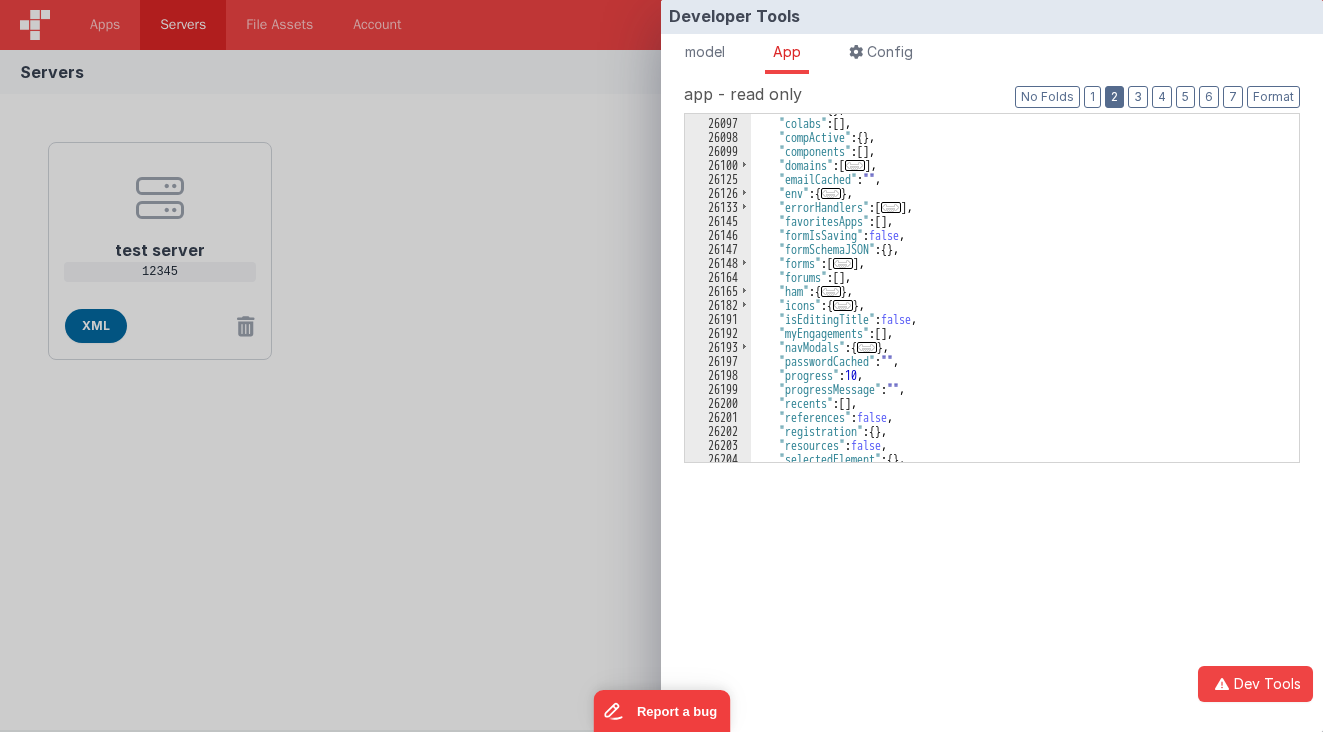 scroll, scrollTop: 180, scrollLeft: 0, axis: vertical 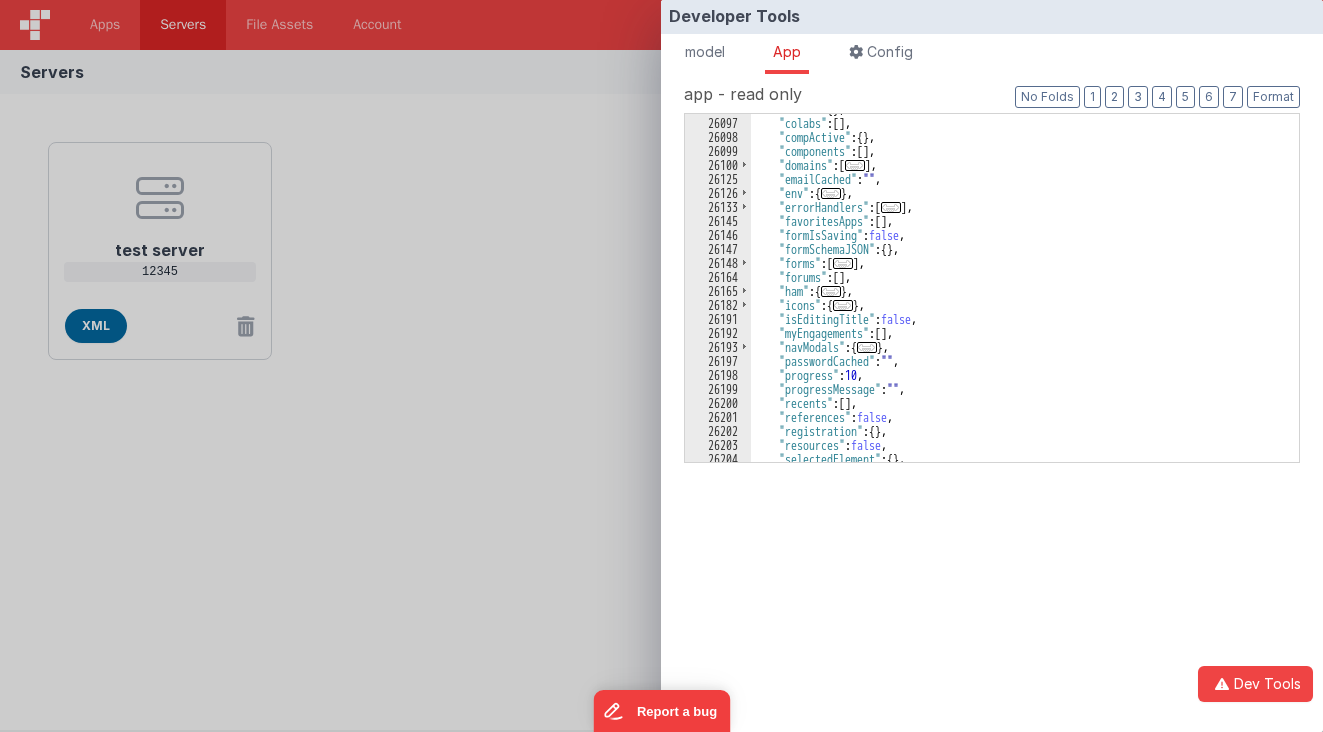 click on "..." at bounding box center [831, 291] 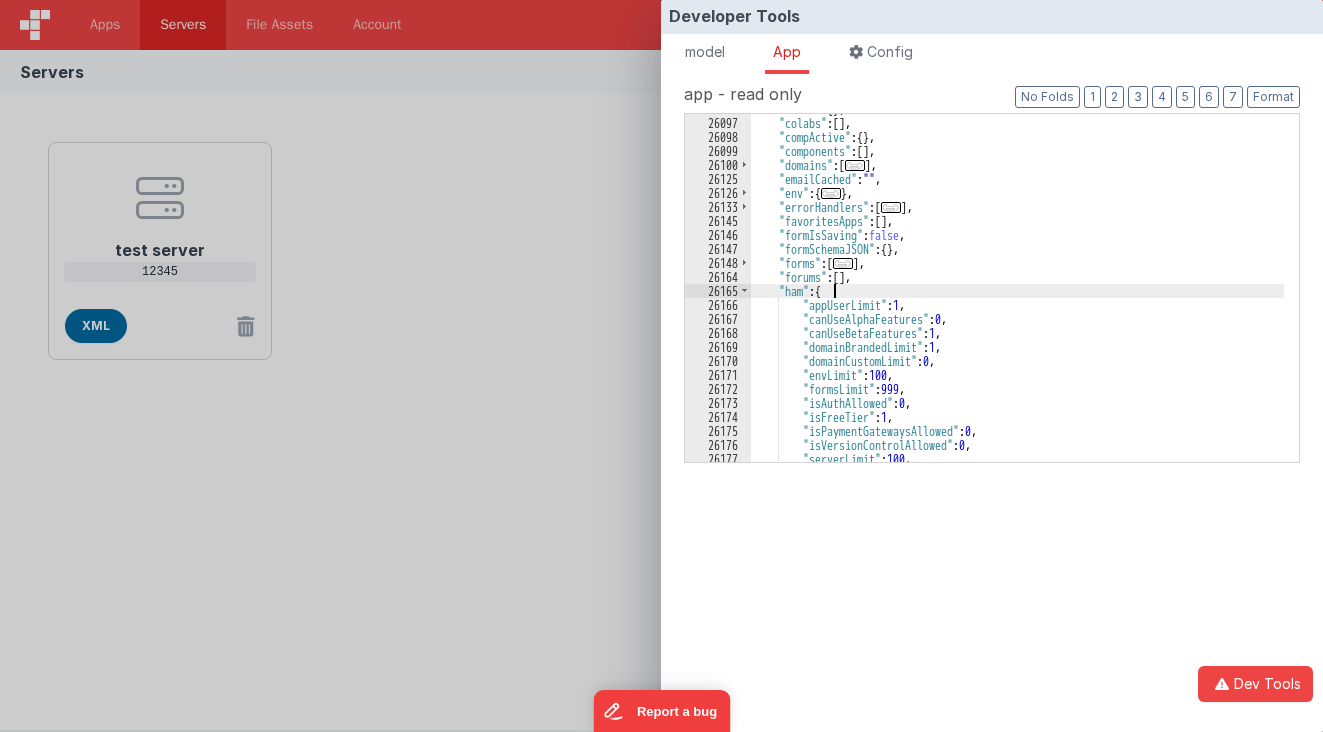 scroll, scrollTop: 300, scrollLeft: 0, axis: vertical 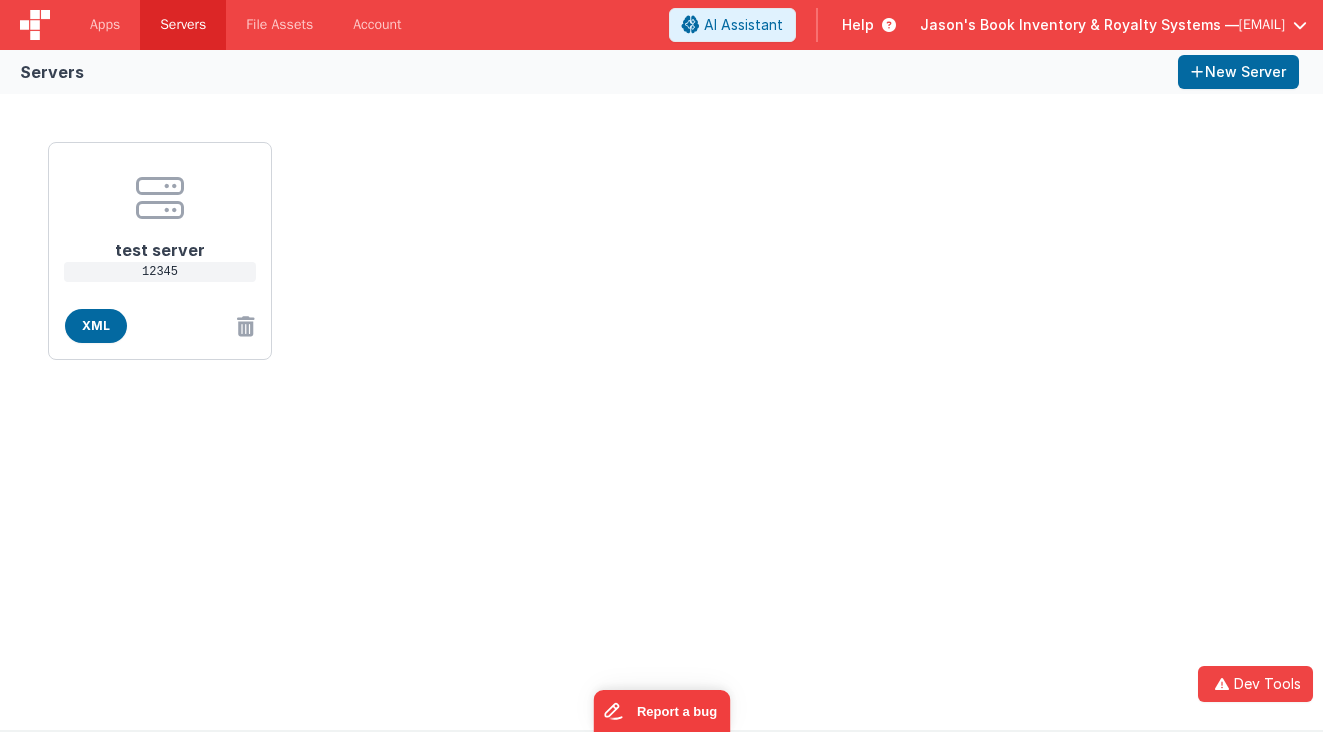 click on "Developer Tools
model
App
Params
Log (1)
Misc
Windows
Config
model - read only Format
7
6
5
4
3
2
1
No Folds
app - read only Format
7
6
5
4
3
2
1
No Folds
params {} state.wndw   Debug _calcs
Try the new dev tools" at bounding box center (661, 366) 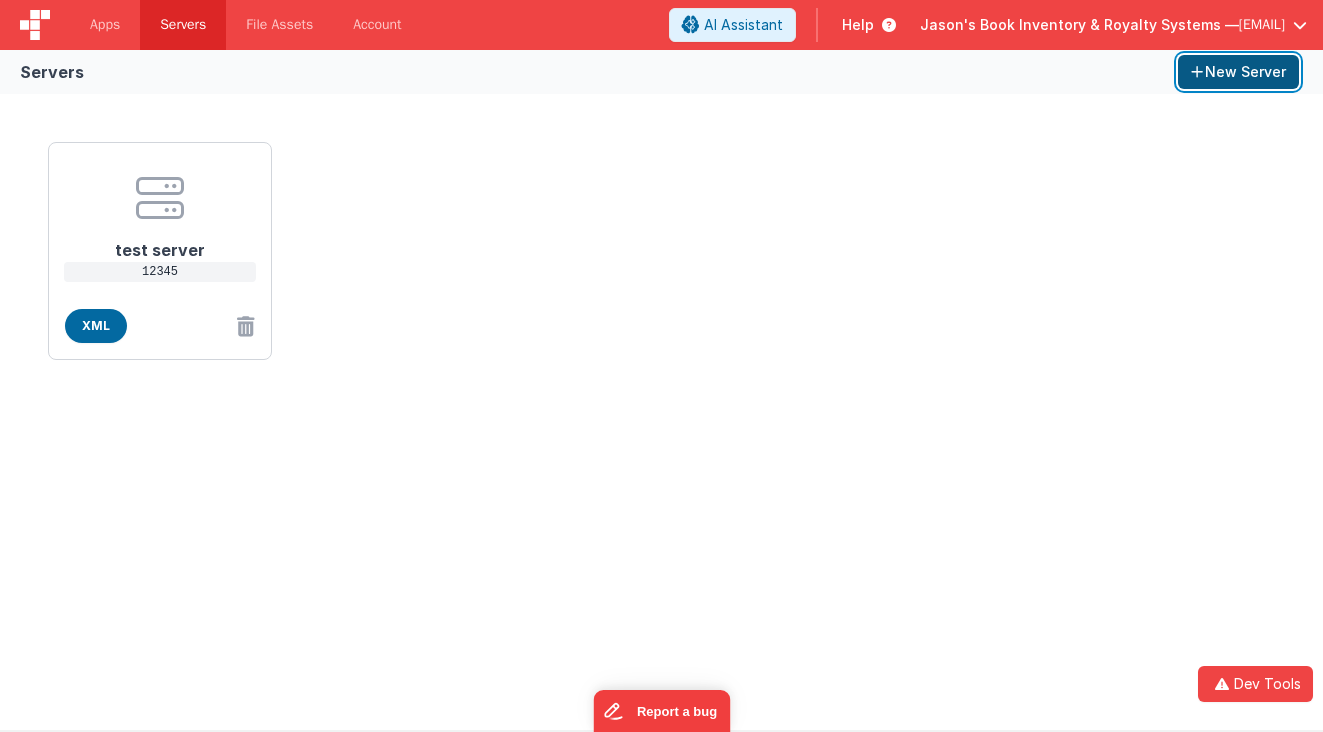 click on "New Server" at bounding box center [1238, 72] 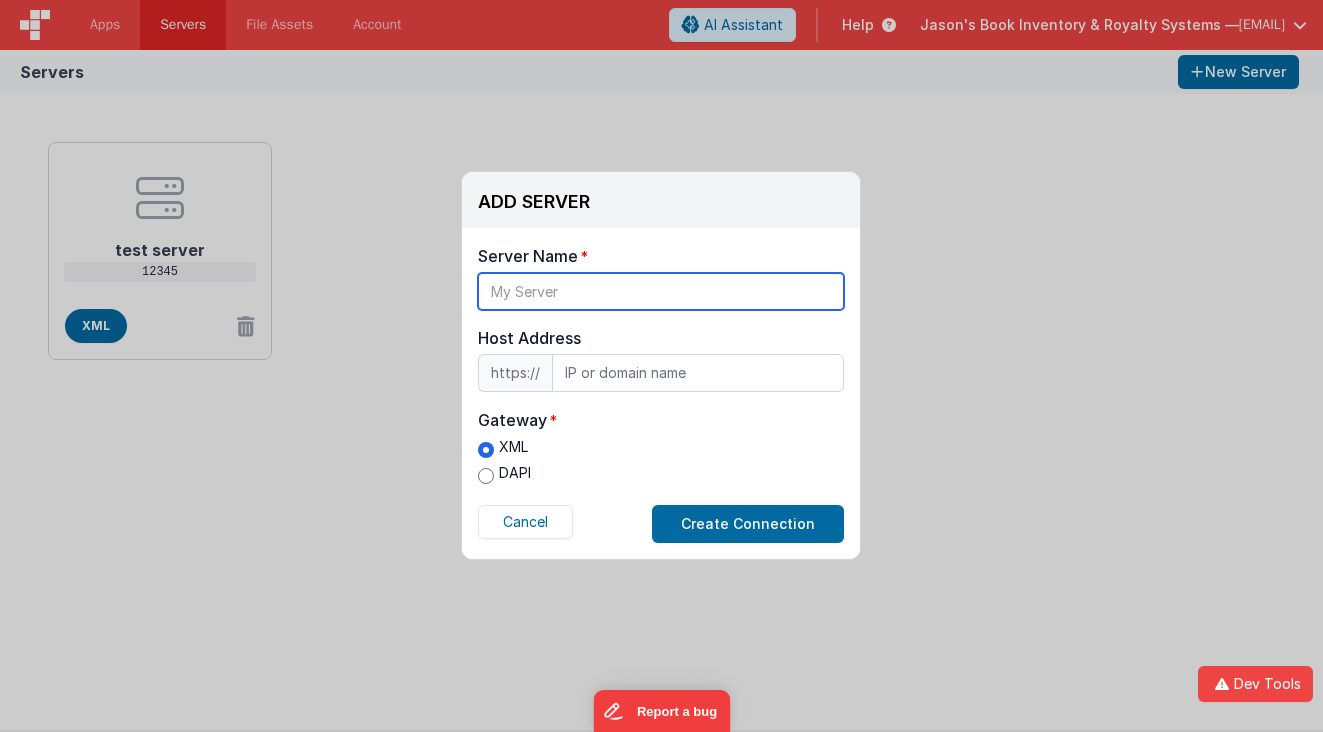 click at bounding box center [661, 291] 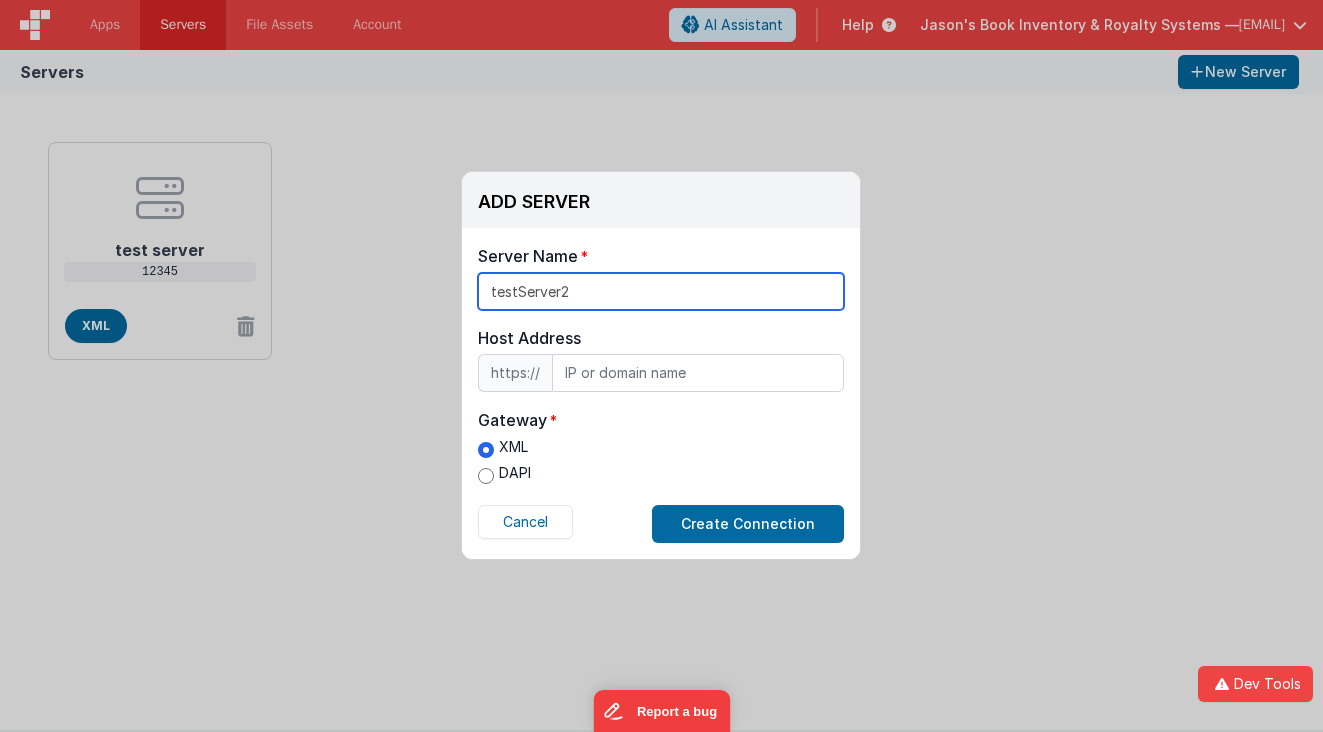 type on "[PERSON]" 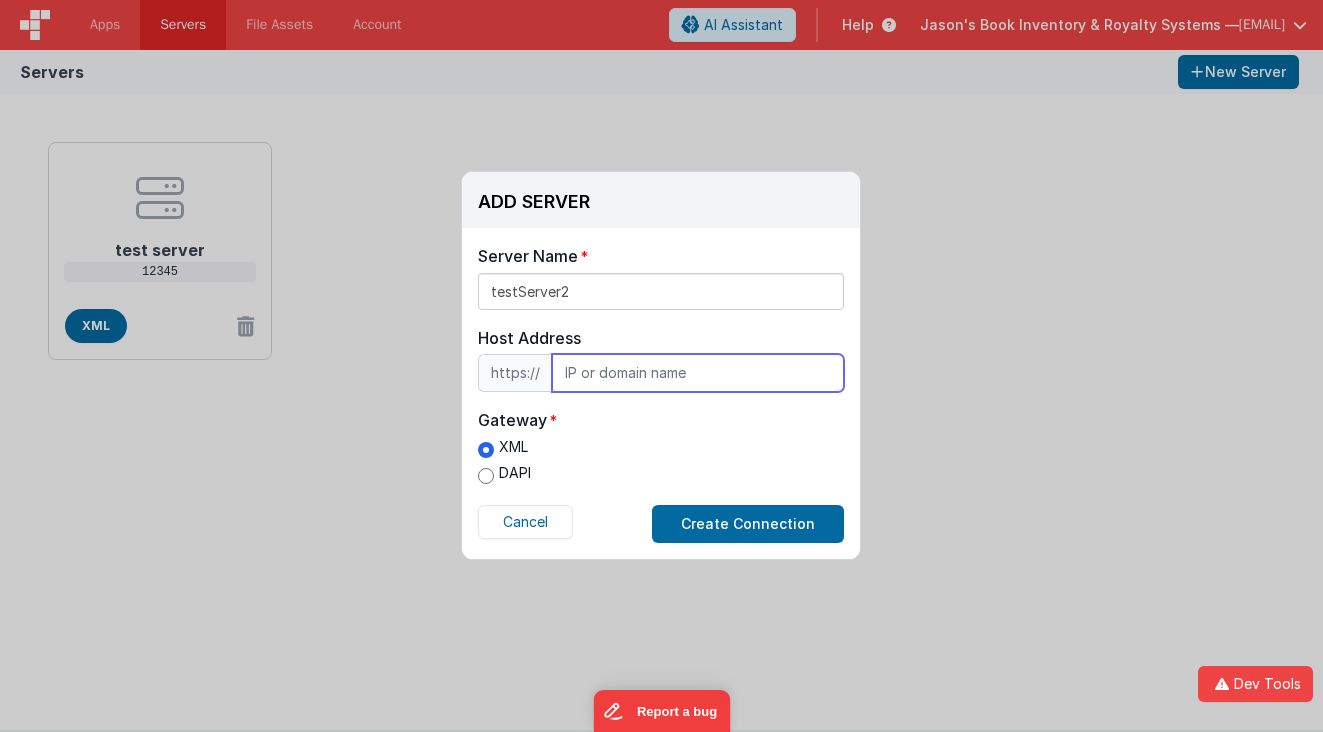 click at bounding box center (698, 373) 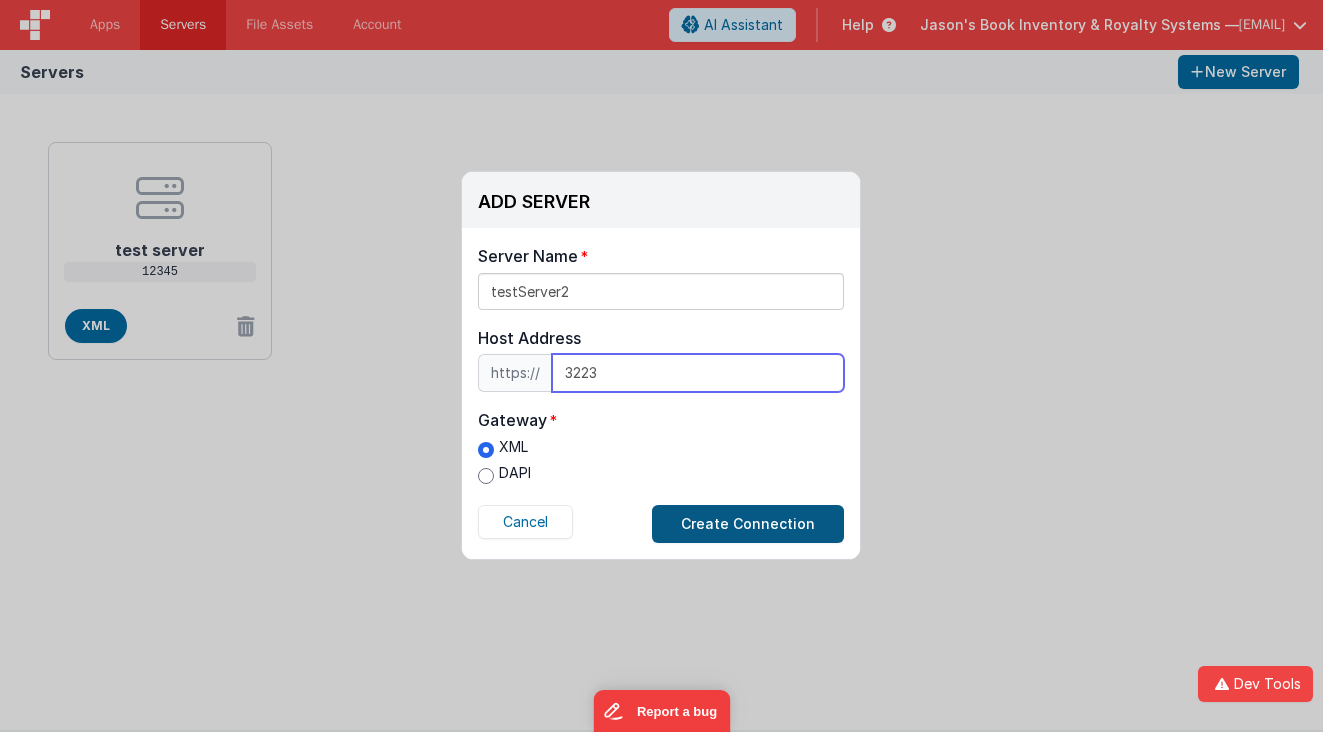 type on "3223" 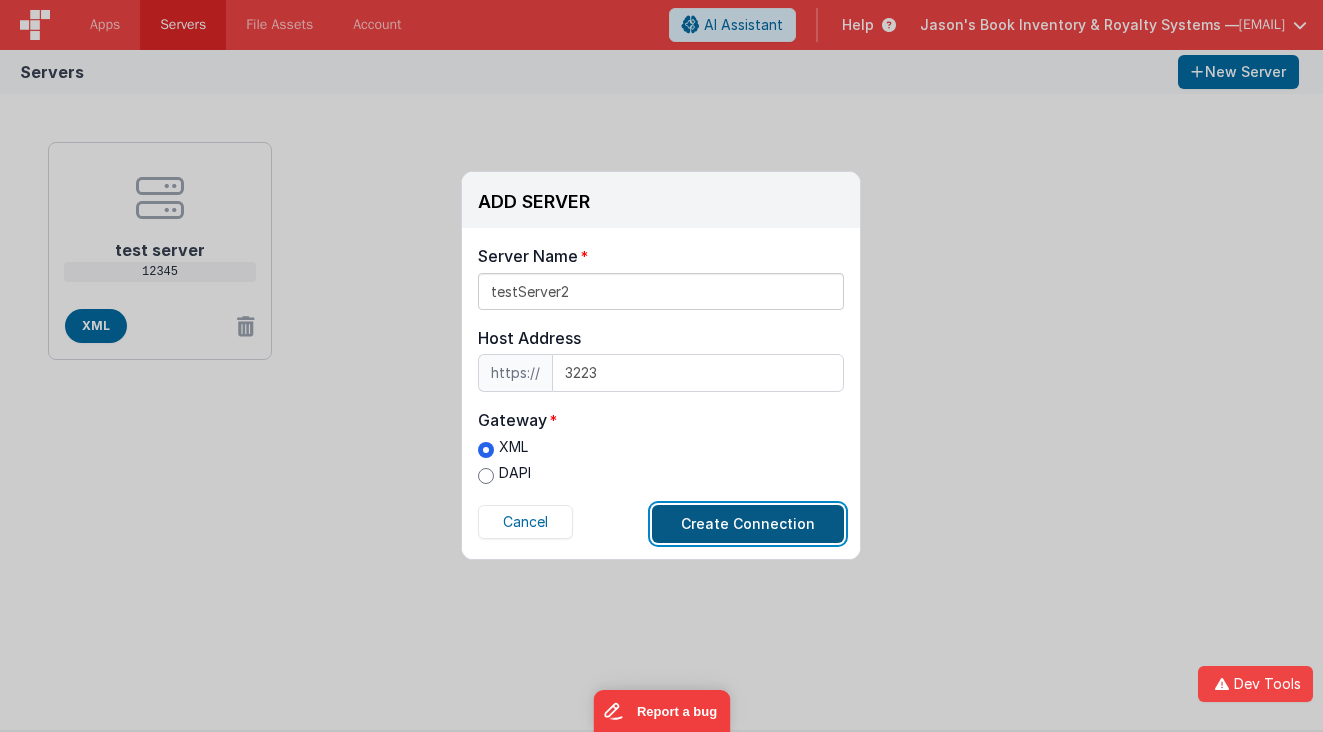 click on "Create Connection" at bounding box center (748, 524) 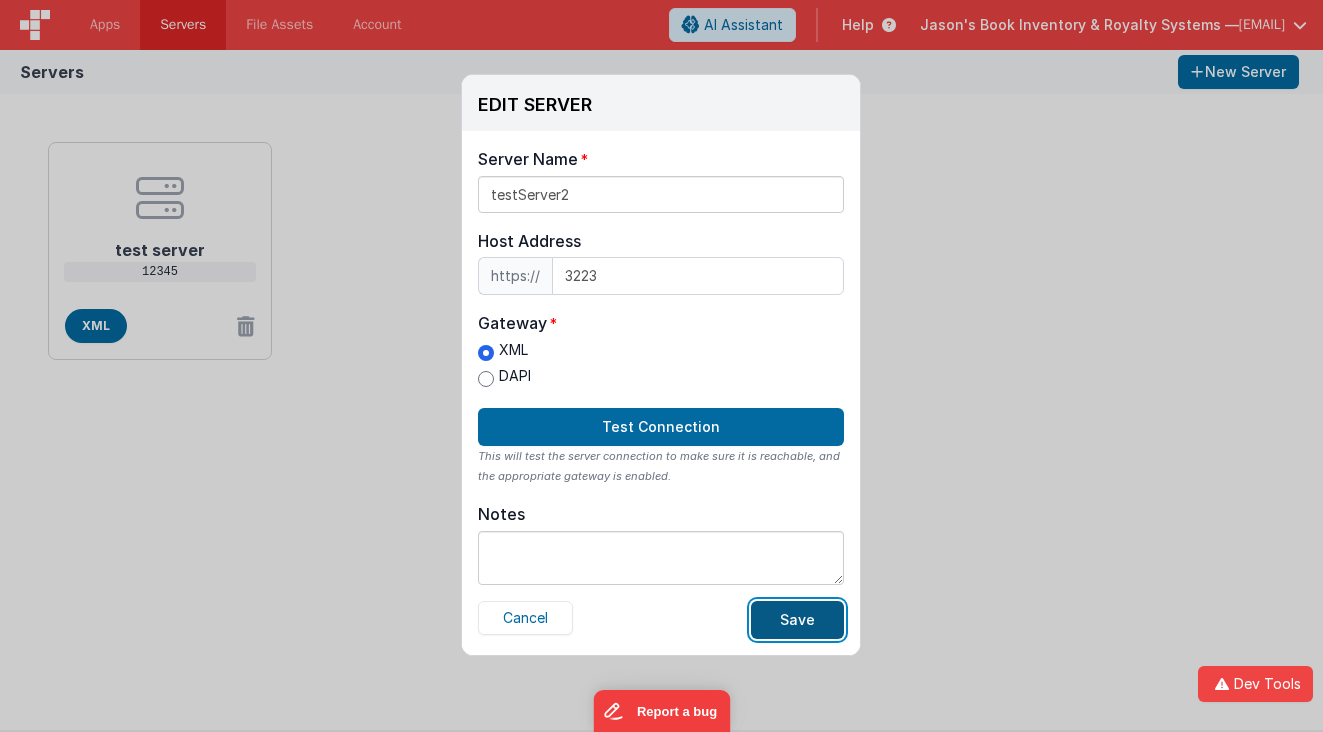 click on "Save" at bounding box center [797, 620] 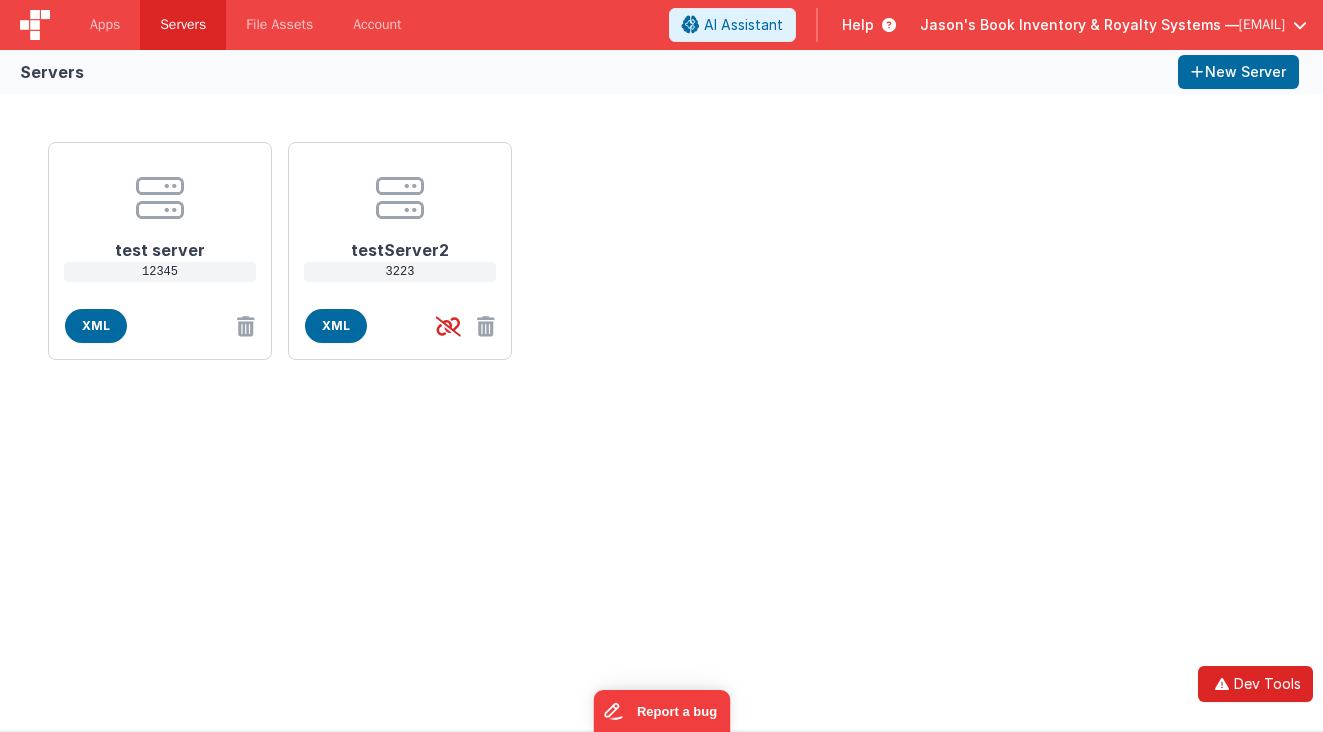 click on "Dev Tools" at bounding box center [1255, 684] 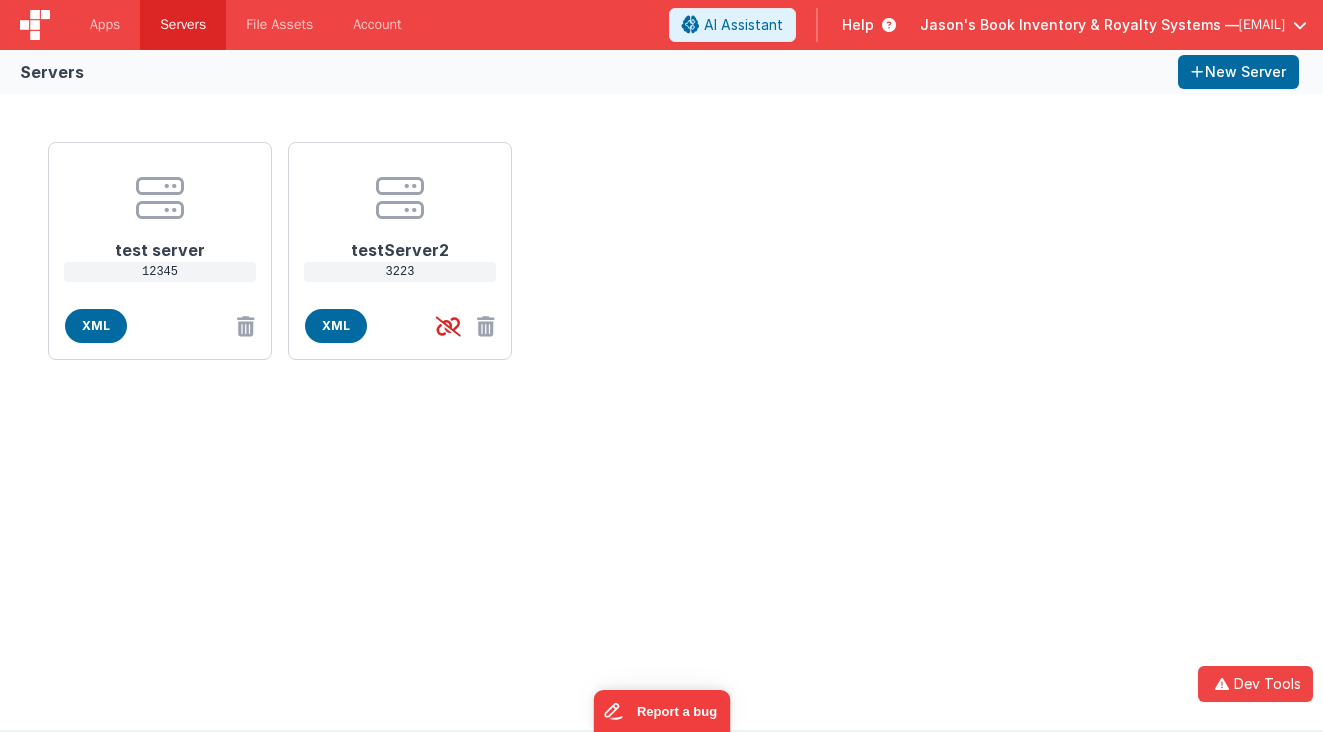 click on "Developer Tools
model
App
Params
Log (2)
Misc
Windows
Config
model - read only Format
7
6
5
4
3
2
1
No Folds
app - read only Format
7
6
5
4
3
2
1
No Folds
params {} state.wndw   Debug _calcs
Try the new dev tools" at bounding box center (661, 366) 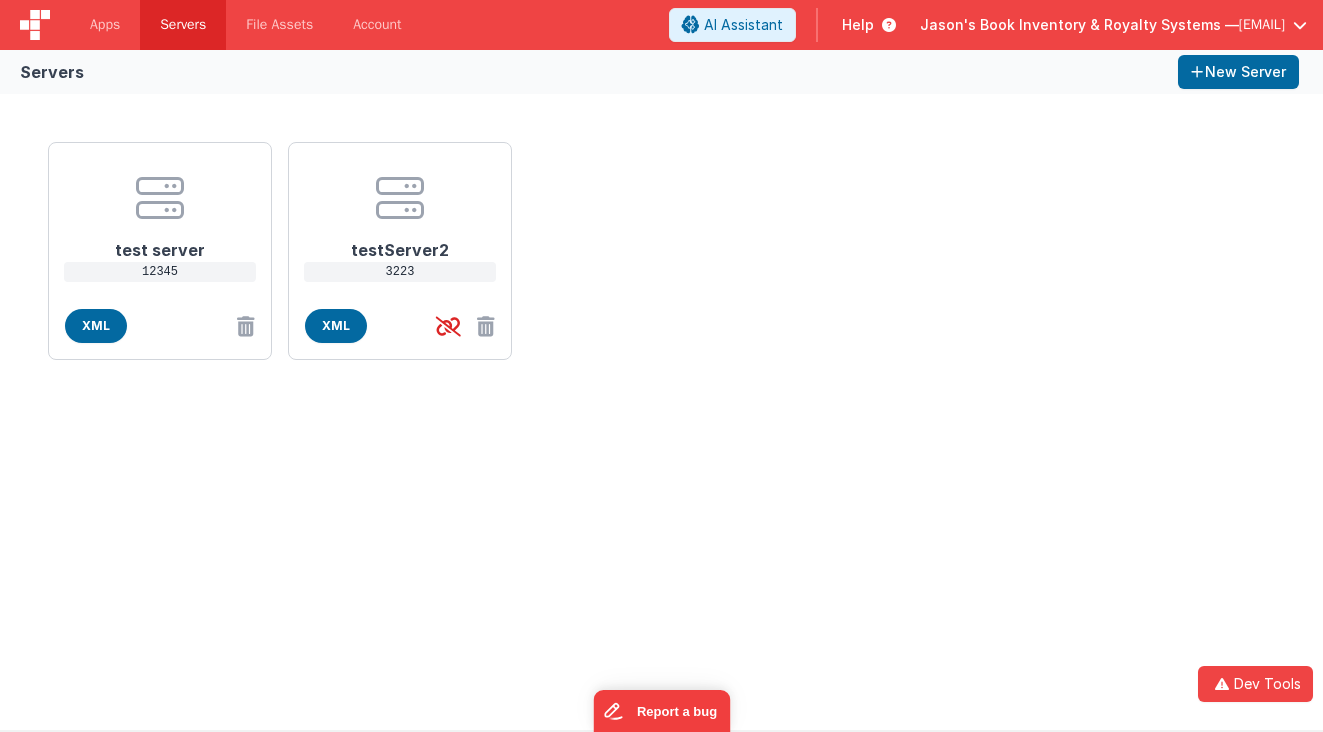 click on "test server   12345     XML       testServer2   3223     XML" at bounding box center (661, 251) 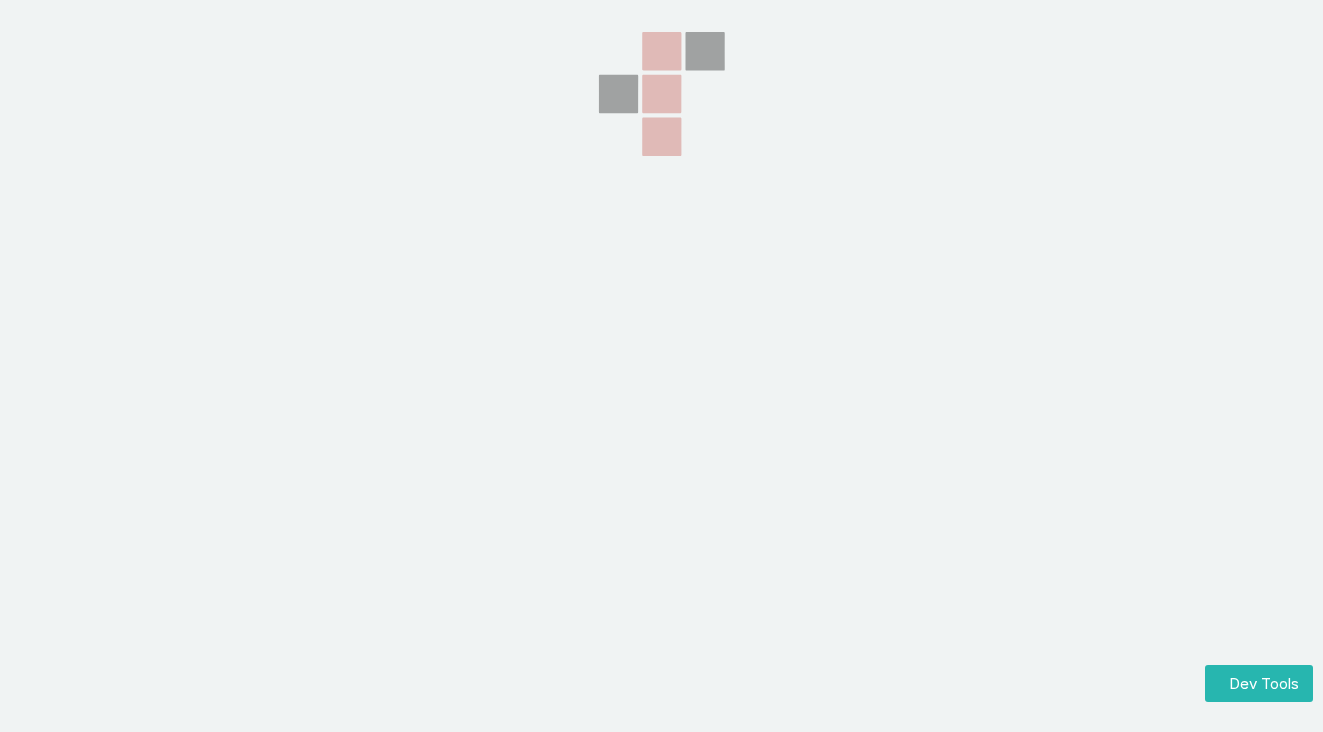 scroll, scrollTop: 0, scrollLeft: 0, axis: both 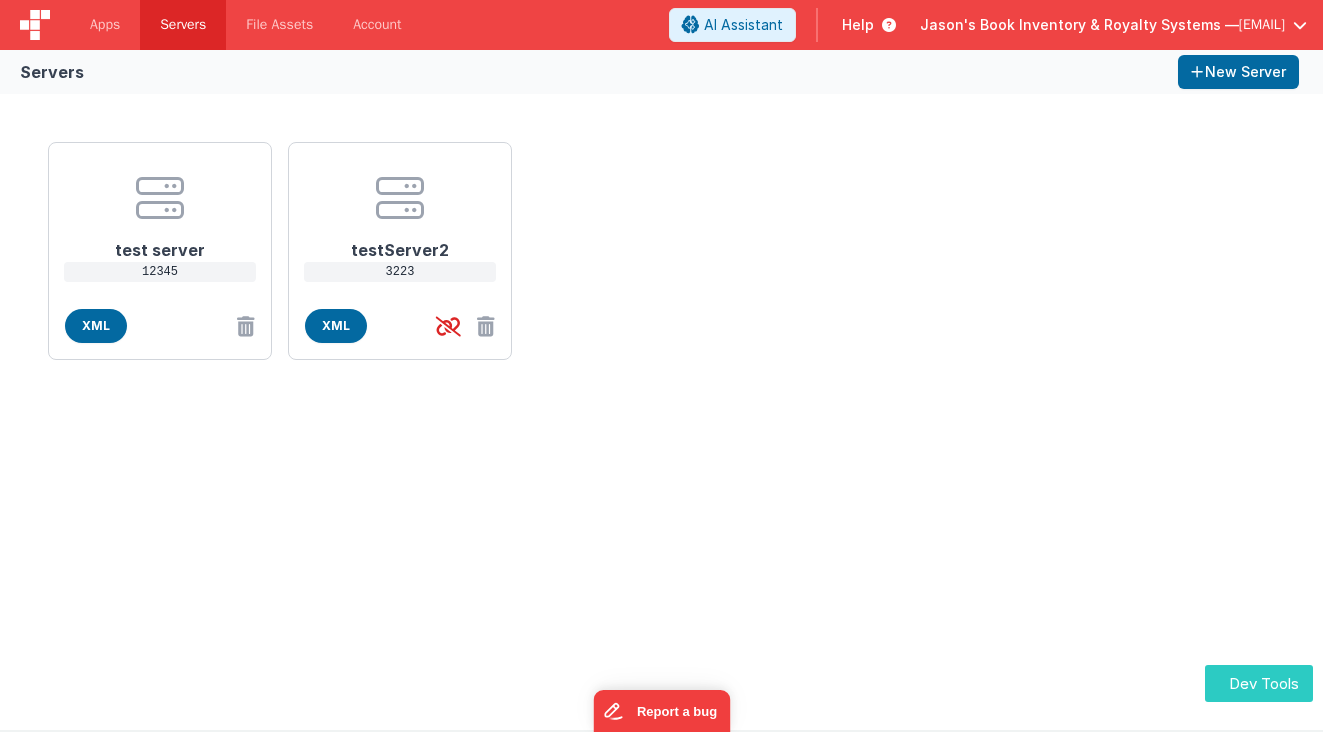 click on "Dev Tools" at bounding box center (1259, 683) 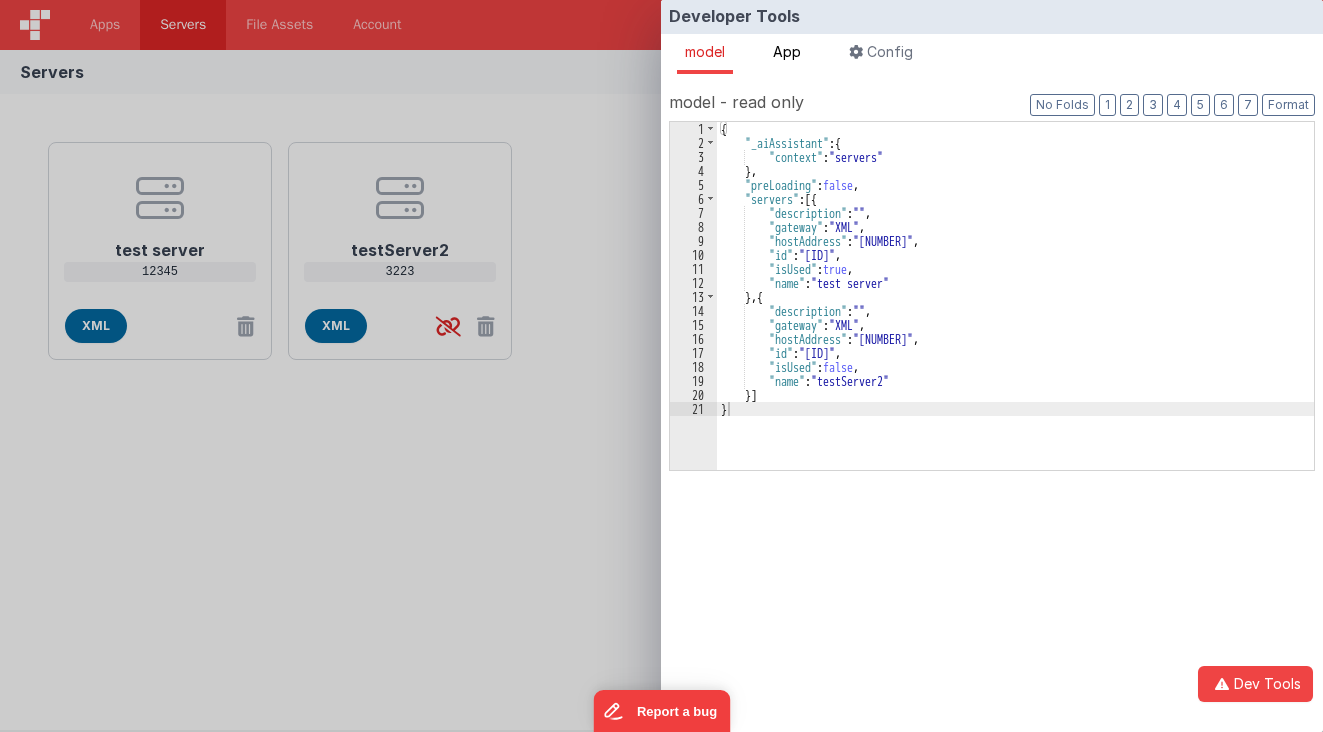 click on "App" at bounding box center [787, 51] 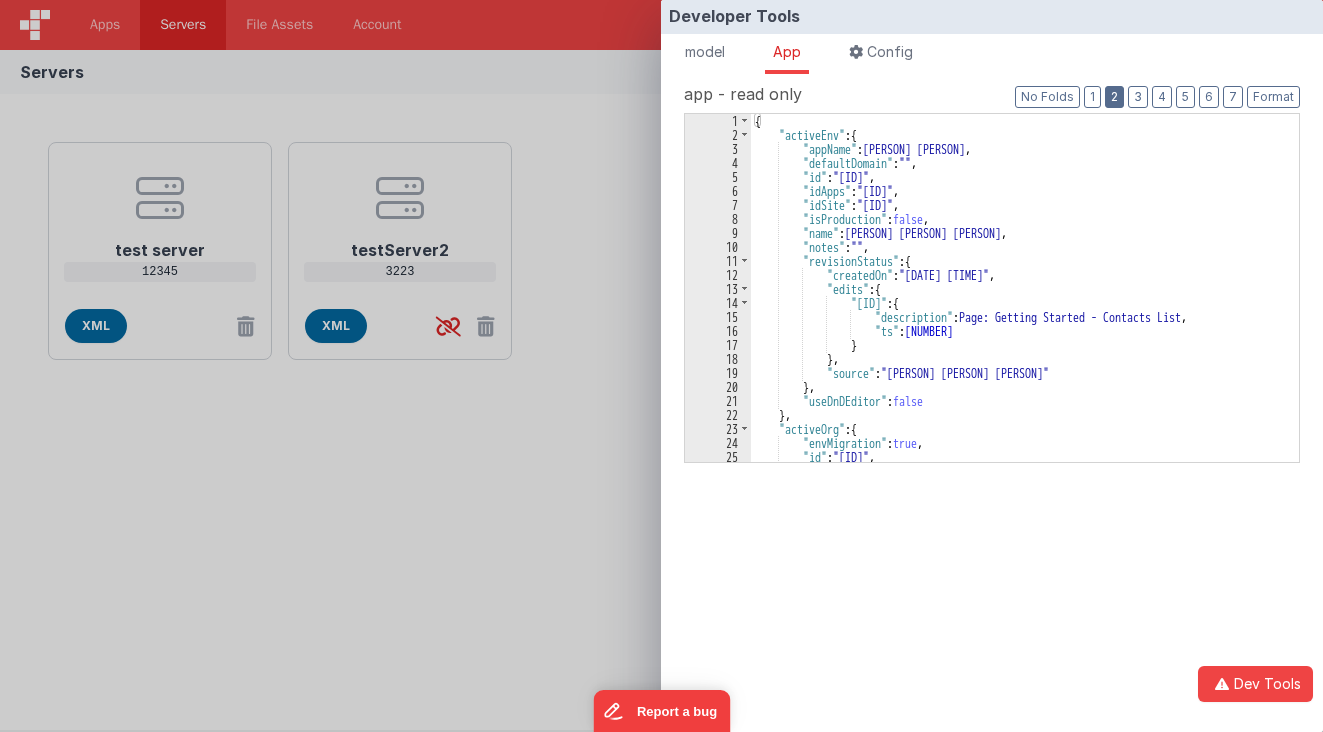 click on "2" at bounding box center [1114, 97] 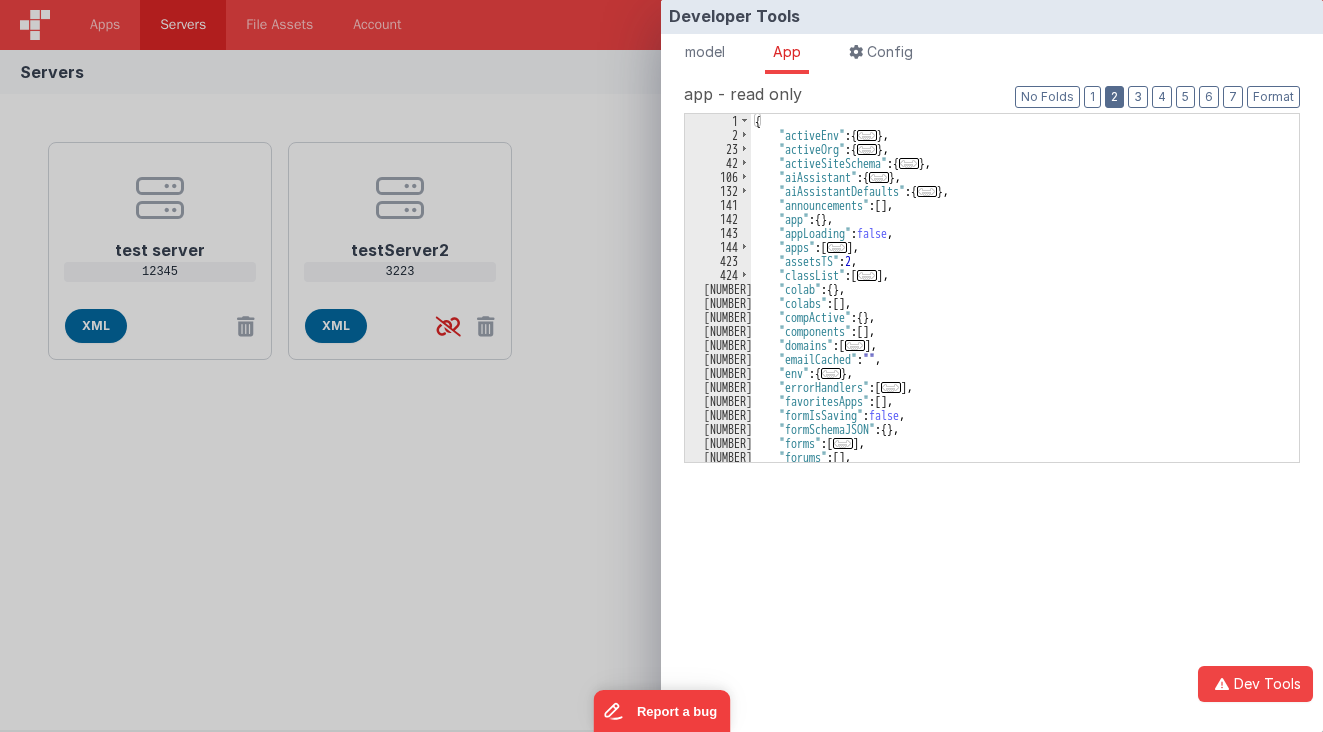 scroll, scrollTop: 60, scrollLeft: 0, axis: vertical 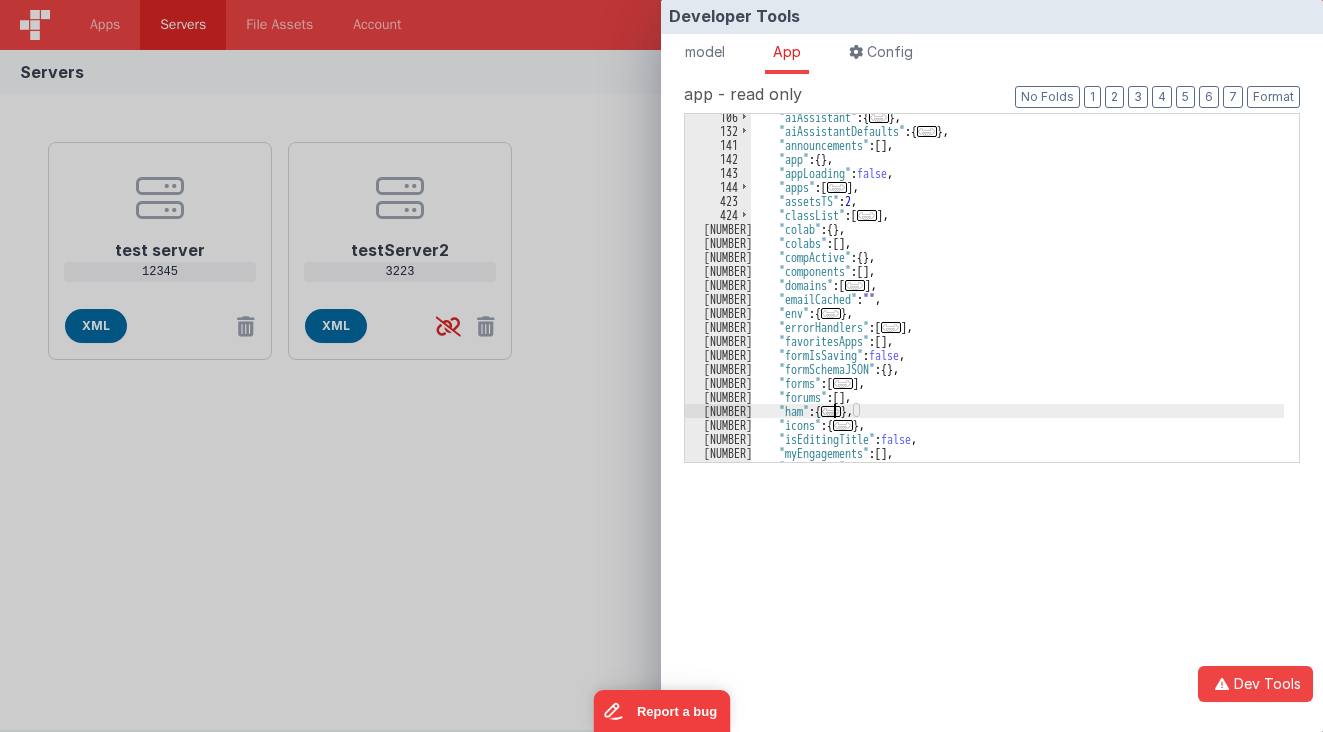 click on "..." at bounding box center (831, 411) 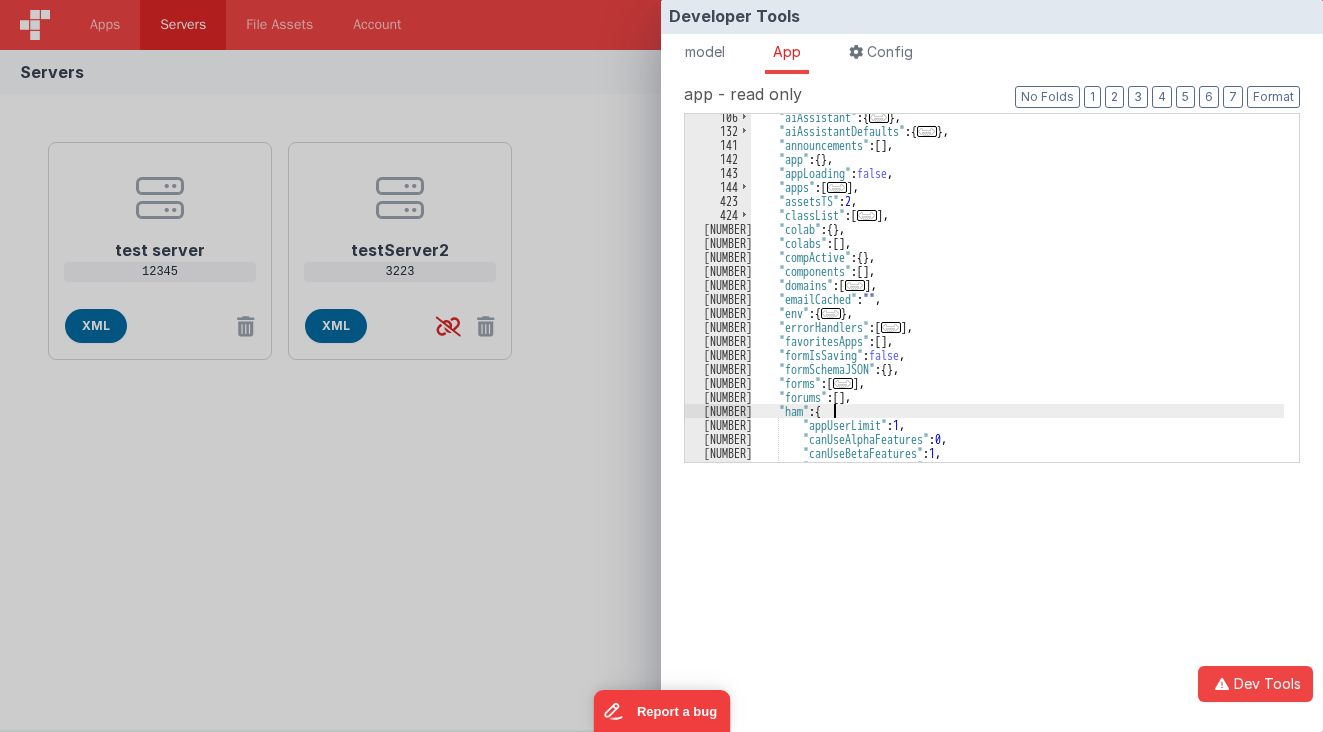 scroll, scrollTop: 240, scrollLeft: 0, axis: vertical 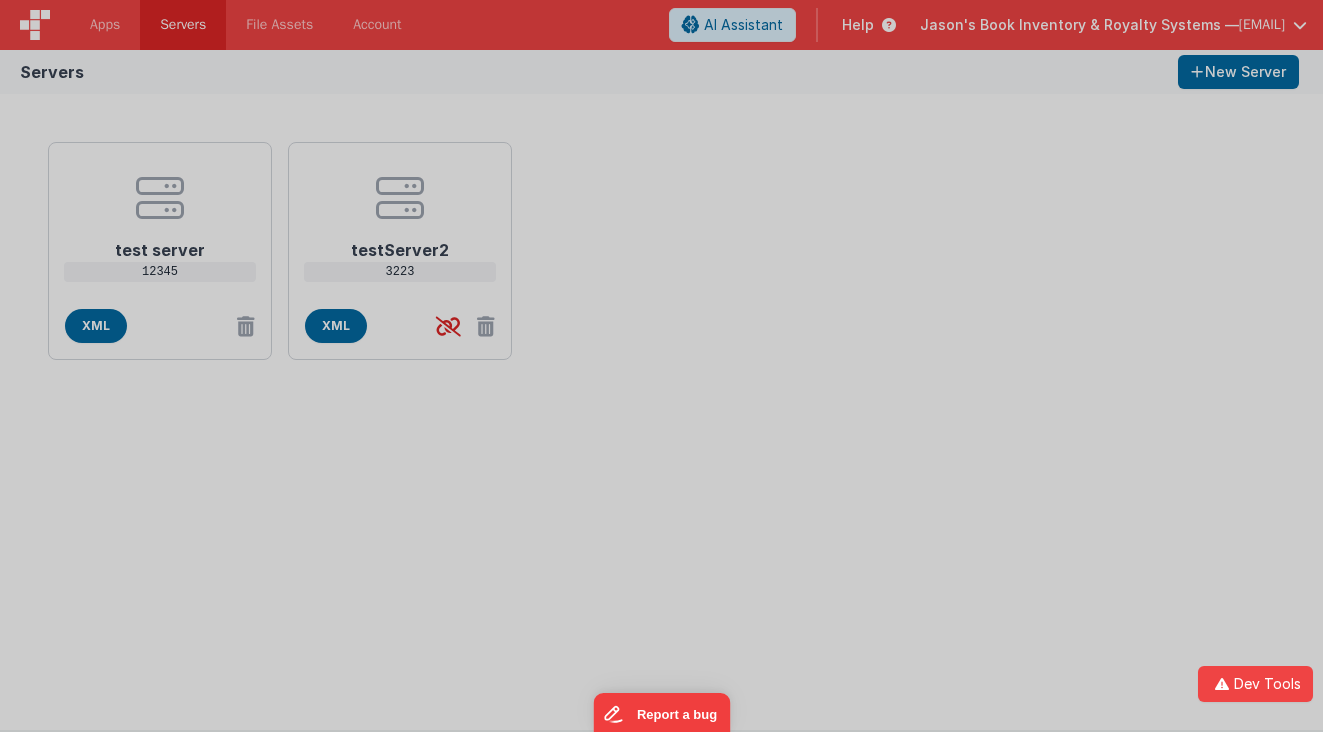 click on "Developer Tools
model
App
Params
Log (2)
Misc
Windows
Config
model - read only Format
7
6
5
4
3
2
1
No Folds
app - read only Format
7
6
5
4
3
2
1
No Folds
params {} state.wndw   Debug _calcs
Try the new dev tools" at bounding box center (661, 366) 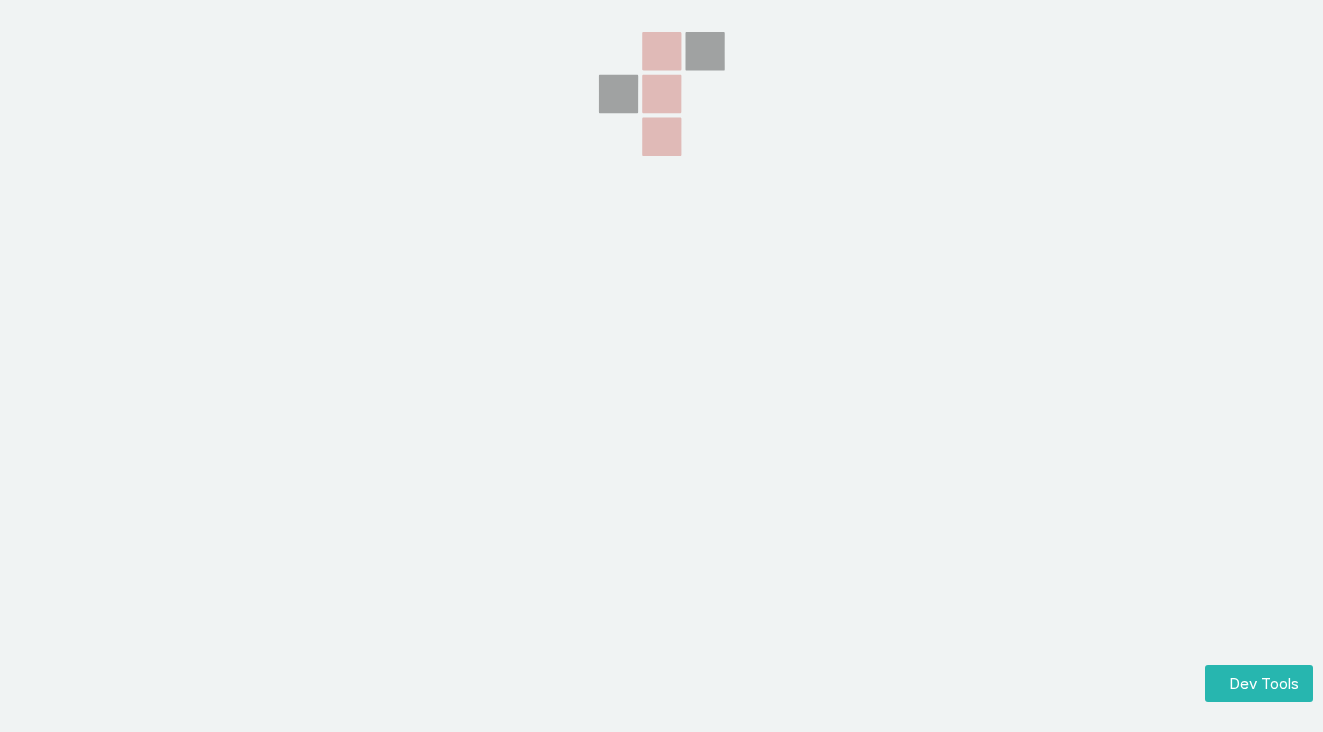 scroll, scrollTop: 0, scrollLeft: 0, axis: both 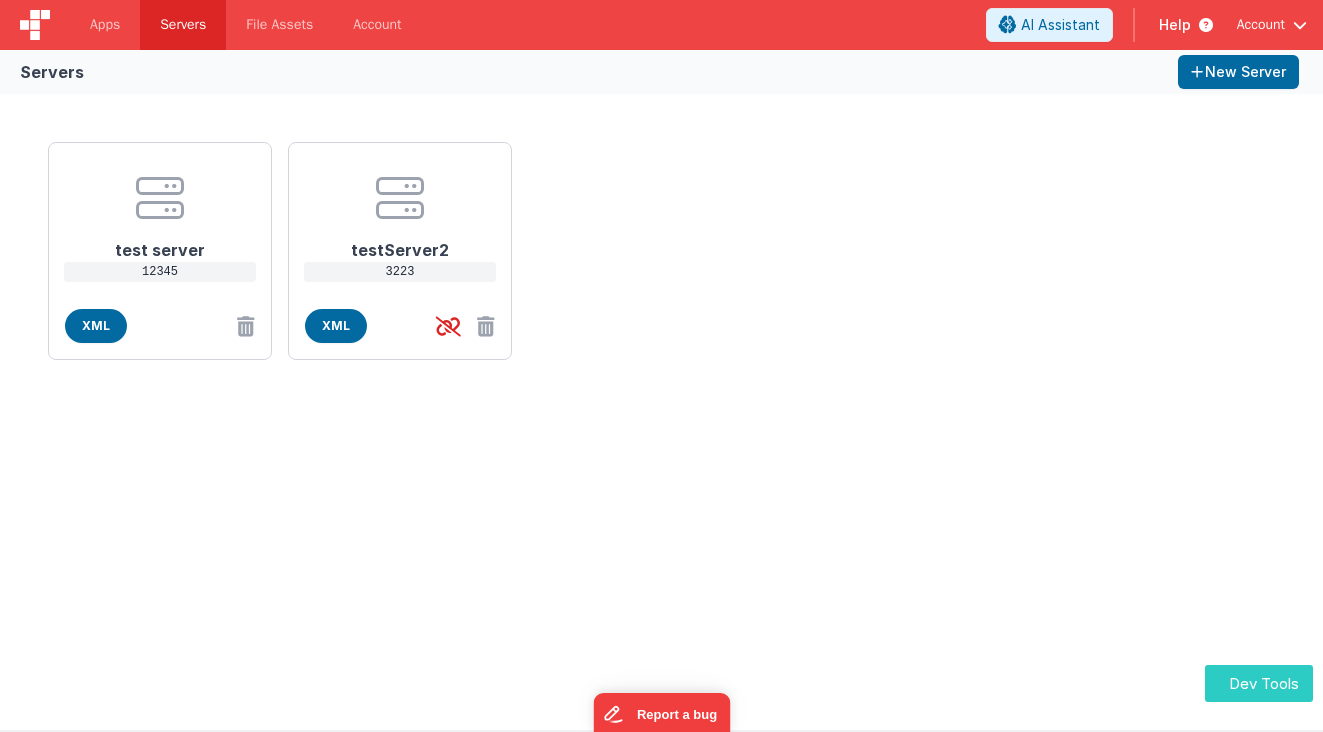 click on "Dev Tools" at bounding box center [1259, 683] 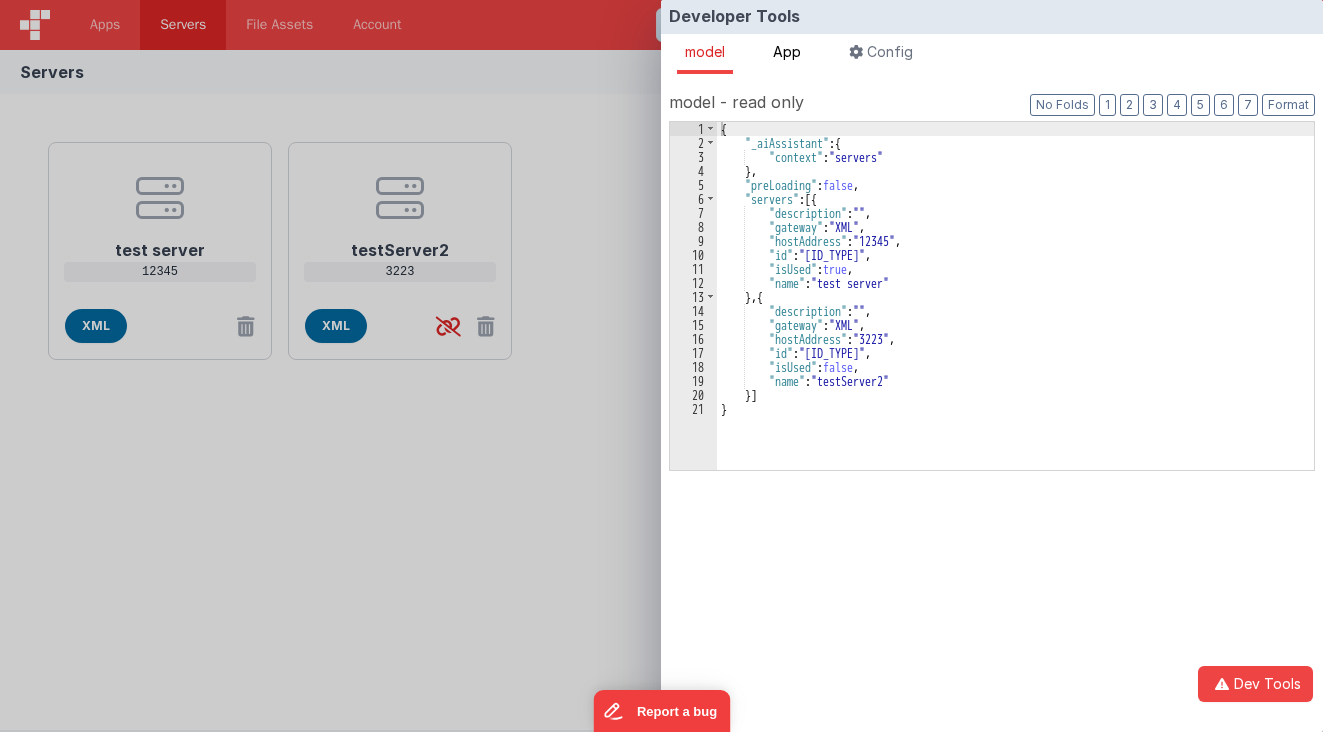 click on "App" at bounding box center [787, 51] 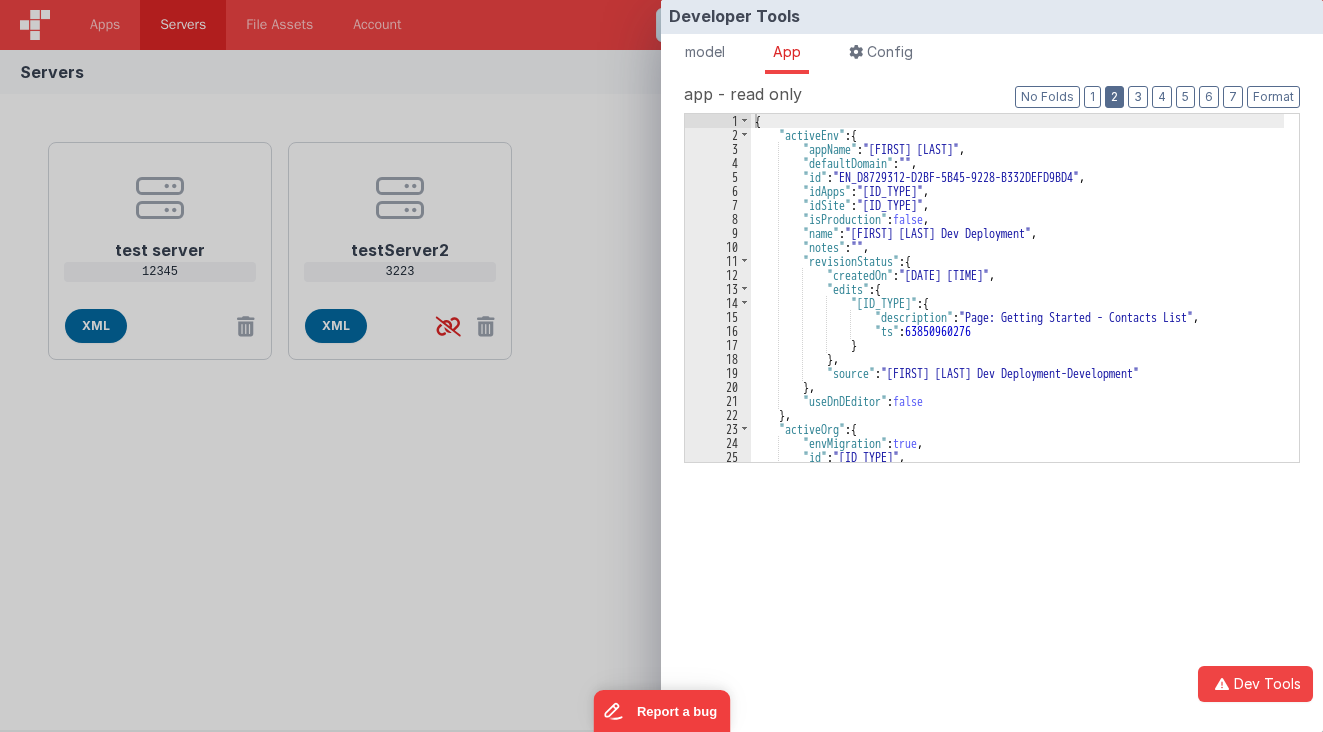 click on "2" at bounding box center (1114, 97) 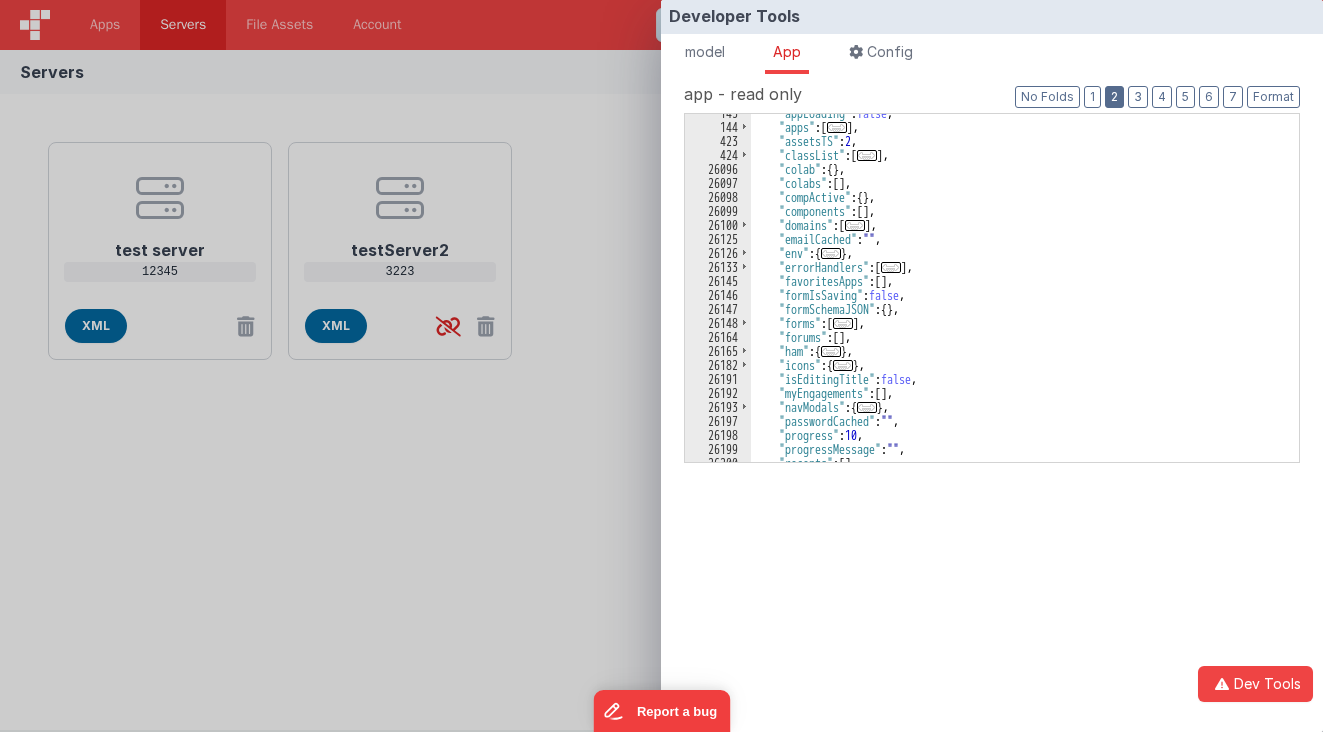 scroll, scrollTop: 120, scrollLeft: 0, axis: vertical 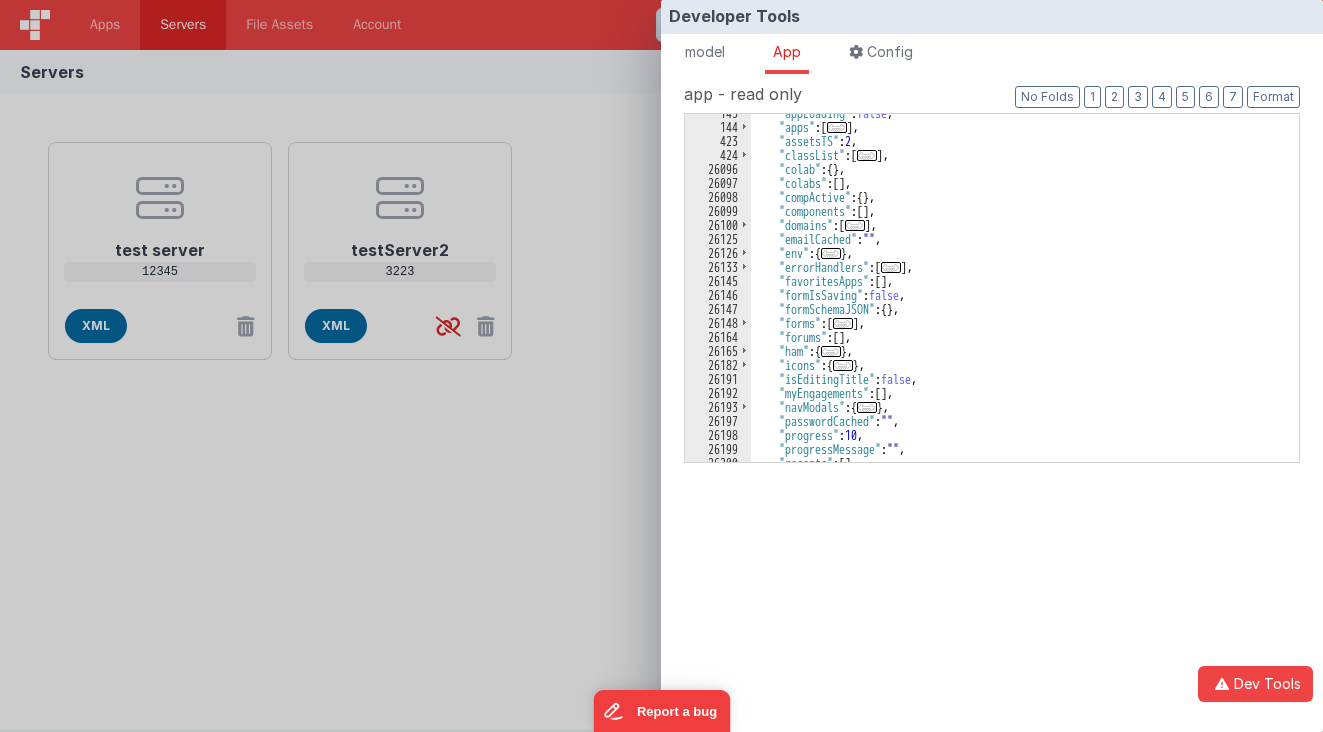 click on "..." at bounding box center [831, 351] 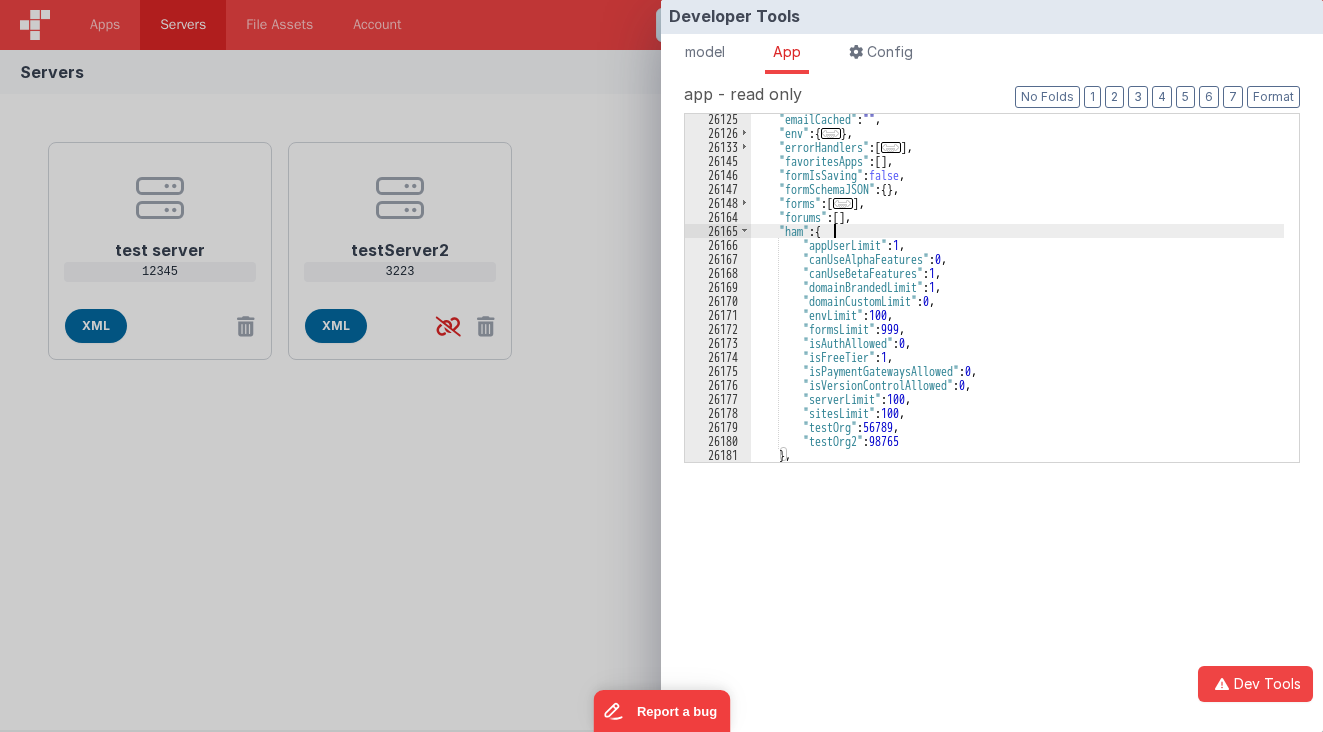 scroll, scrollTop: 300, scrollLeft: 0, axis: vertical 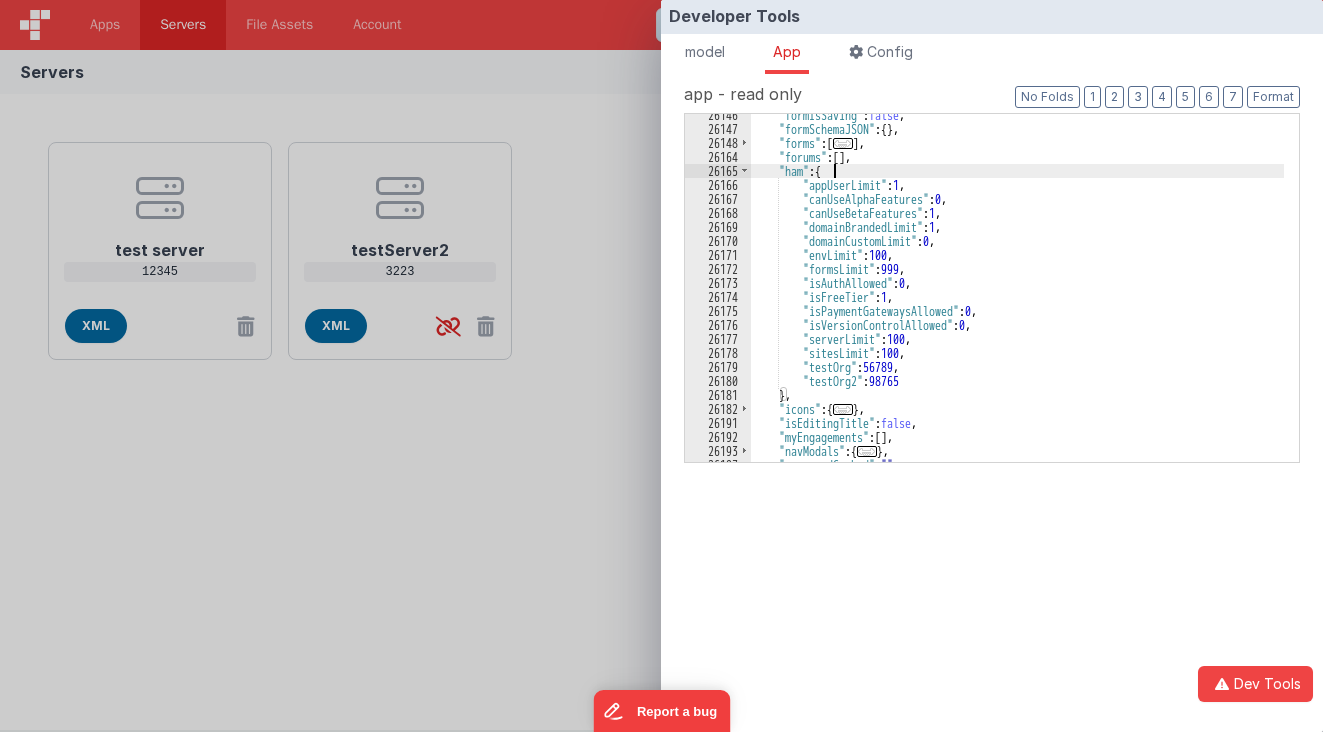 click on "Developer Tools
model
App
Params
Log (1)
Misc
Windows
Config
model - read only Format
7
6
5
4
3
2
1
No Folds
1 2 3 4 5 6 7 8 9 10 11 12 13 14 15 16 17 18 19 20 21 {      "_aiAssistant" :  {           "context" :  "servers"      } ,      "preLoading" :  false ,      "servers" :  [{           "description" :  "" ,           "gateway" :  "XML" ,           "hostAddress" :  "12345" ,           "id" :  "SV_82B5F220-73EF-F642-BE94-7DD11C3BEF9A" ,           :" at bounding box center (661, 366) 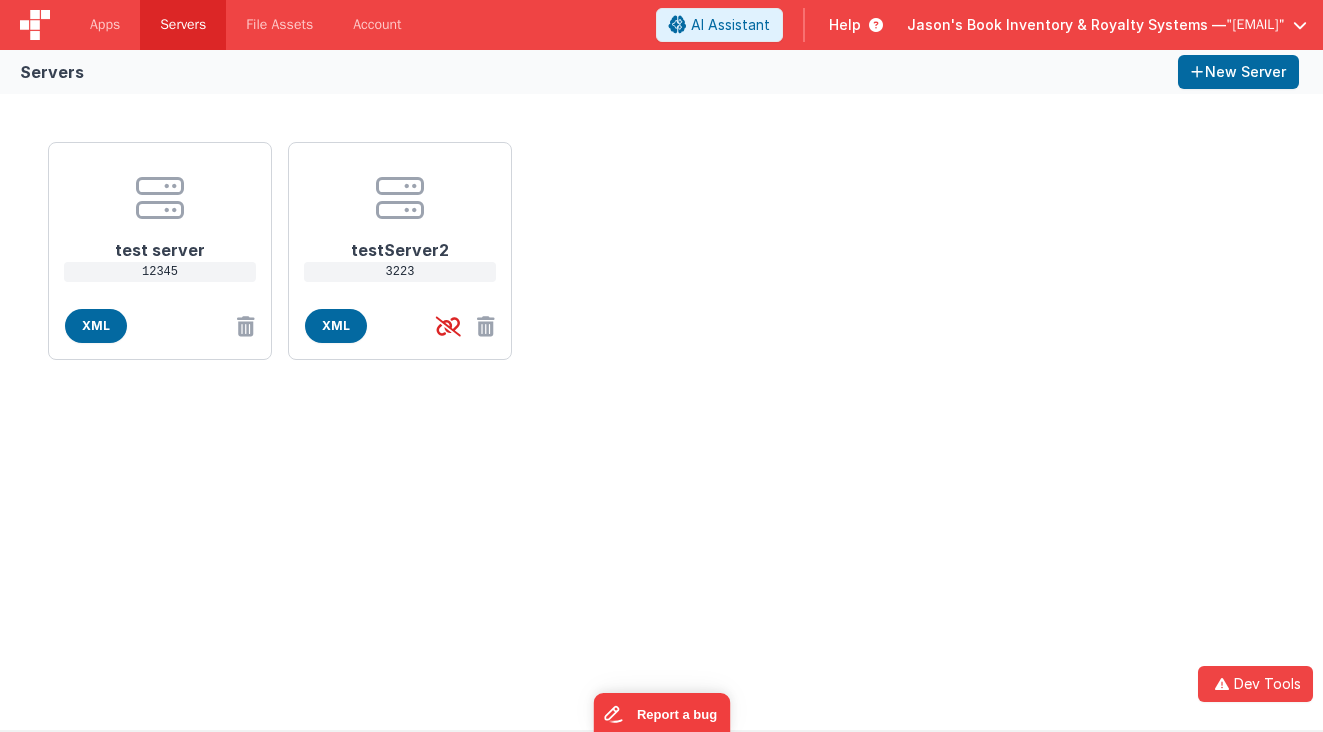 click on "test server   [NUMBER]     XML       testServer2   [NUMBER]     XML" at bounding box center [661, 251] 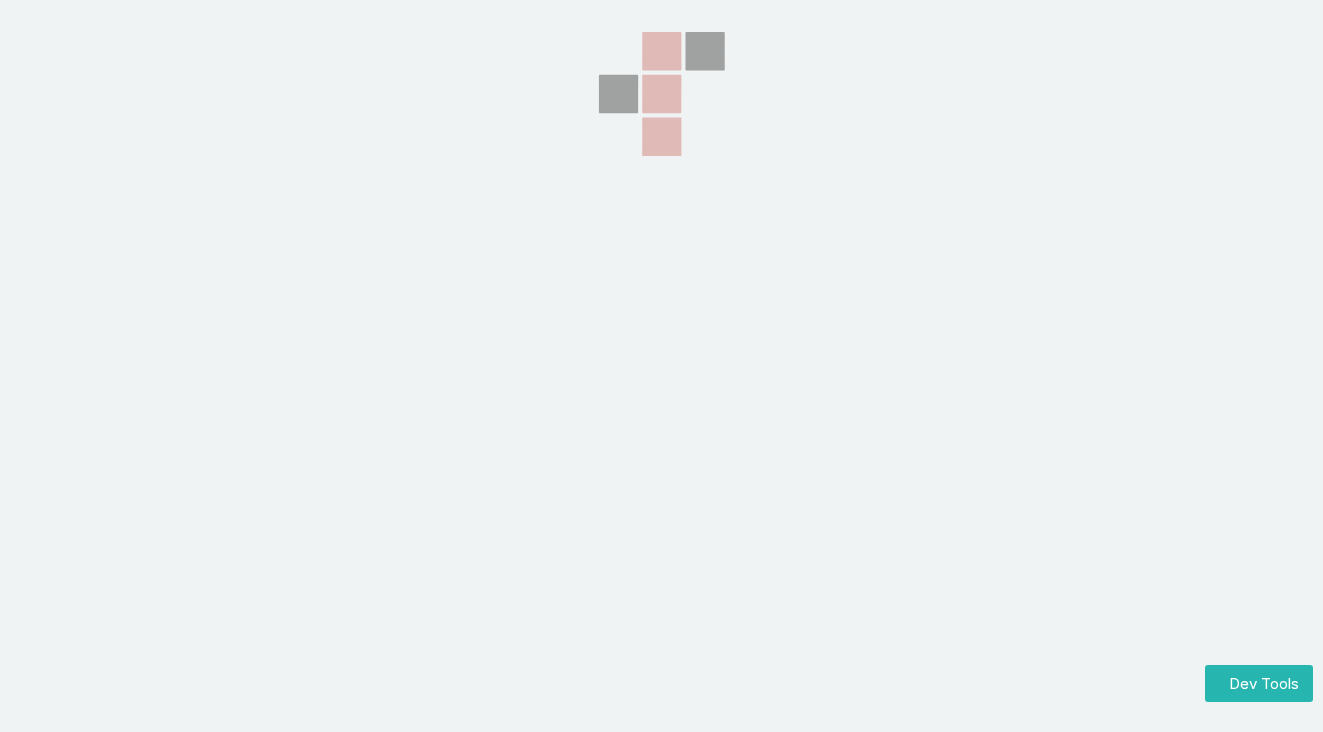 scroll, scrollTop: 0, scrollLeft: 0, axis: both 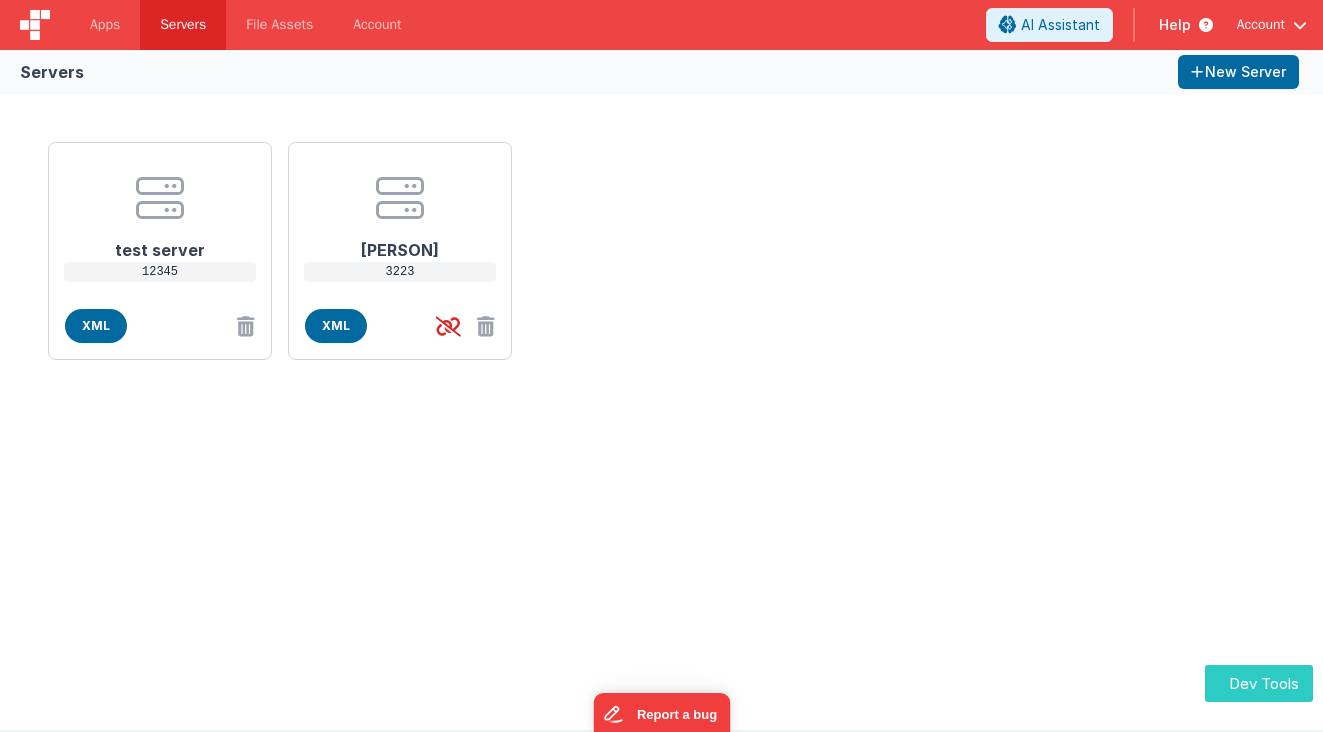 click on "Dev Tools" at bounding box center [1259, 683] 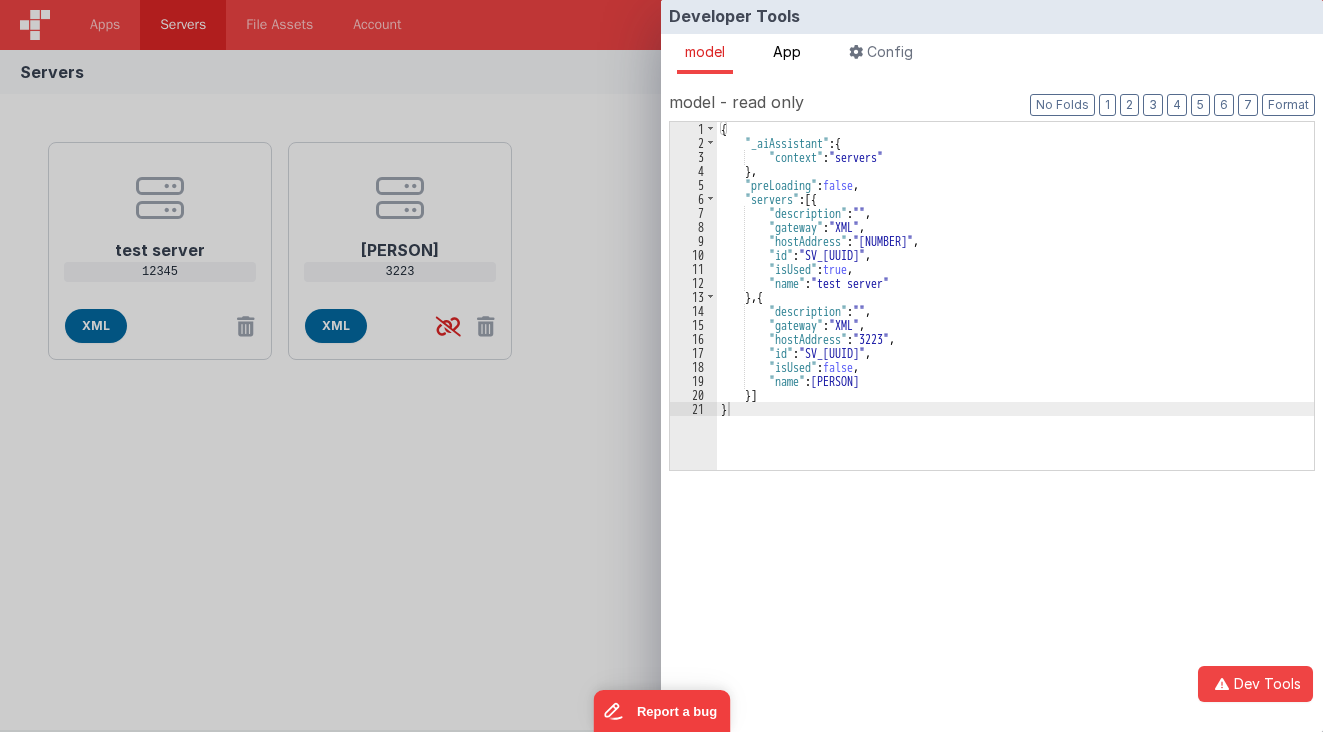 click on "App" at bounding box center [787, 51] 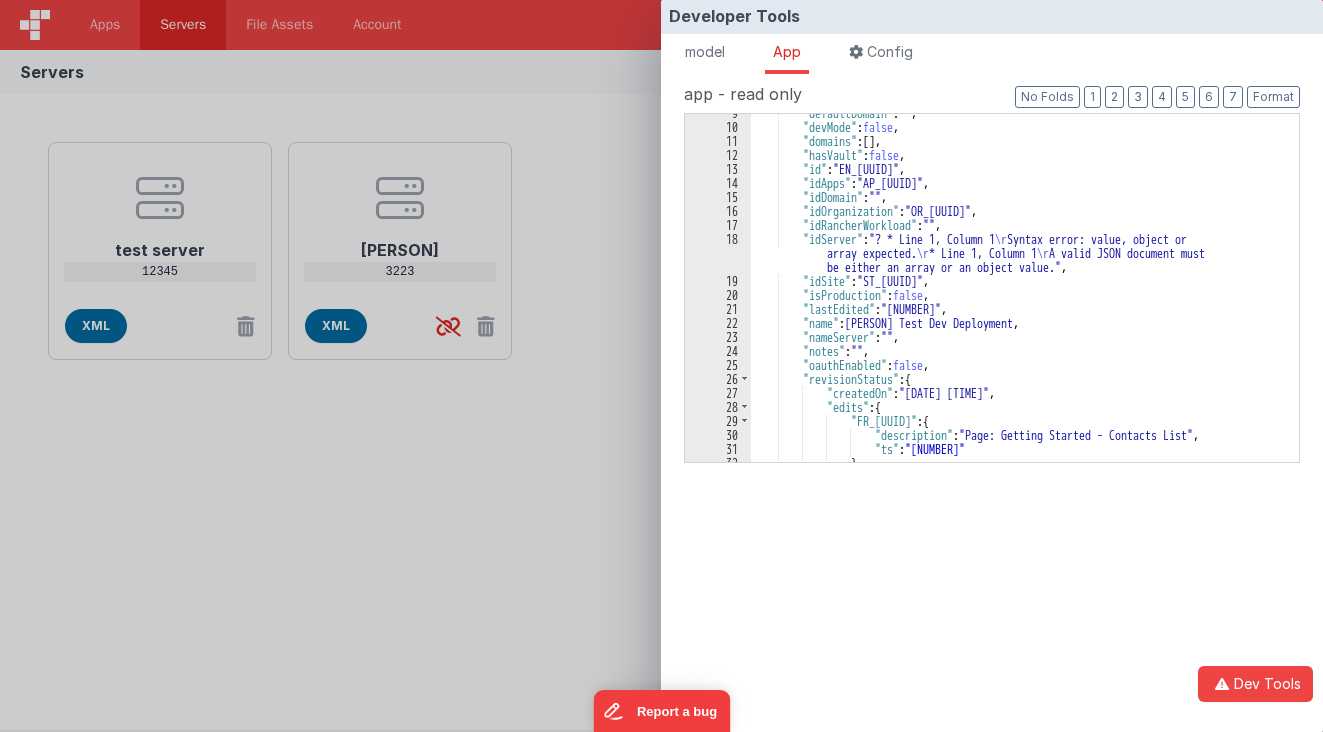 scroll, scrollTop: 5, scrollLeft: 0, axis: vertical 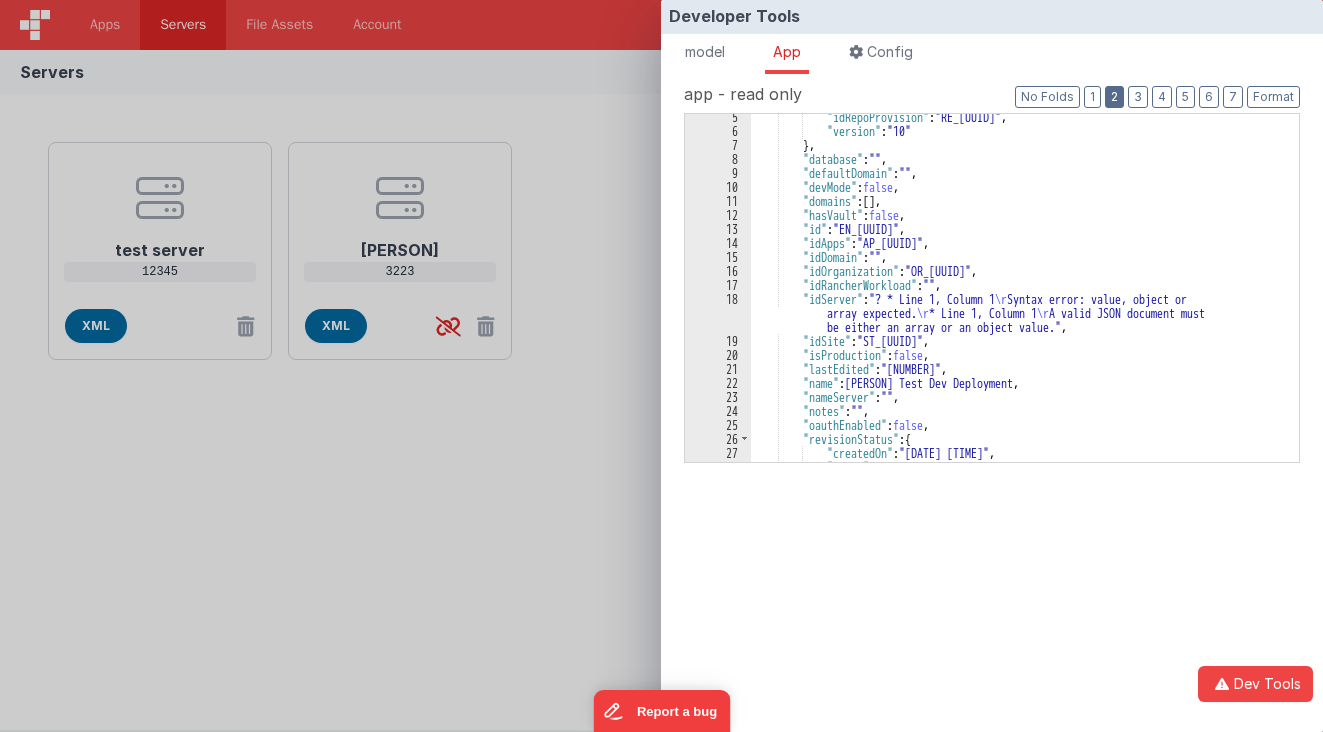 click on "2" at bounding box center (1114, 97) 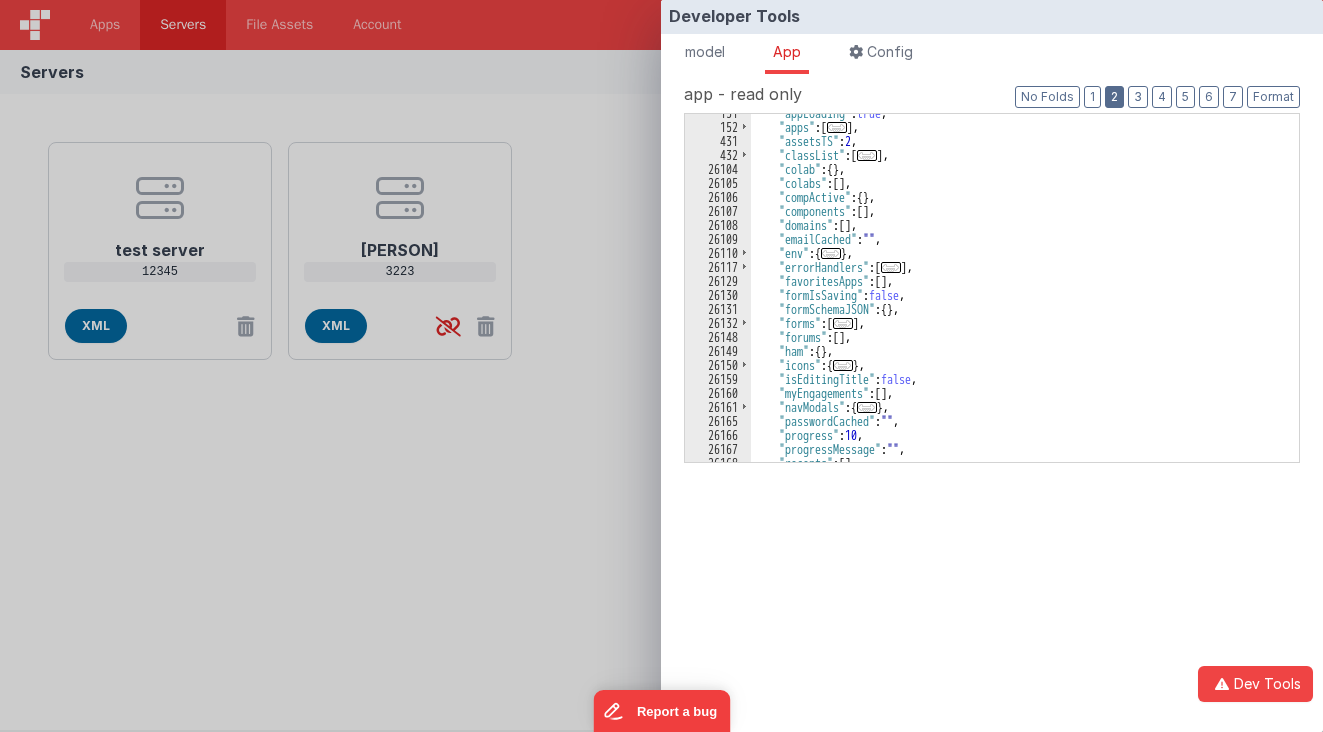 scroll, scrollTop: 180, scrollLeft: 0, axis: vertical 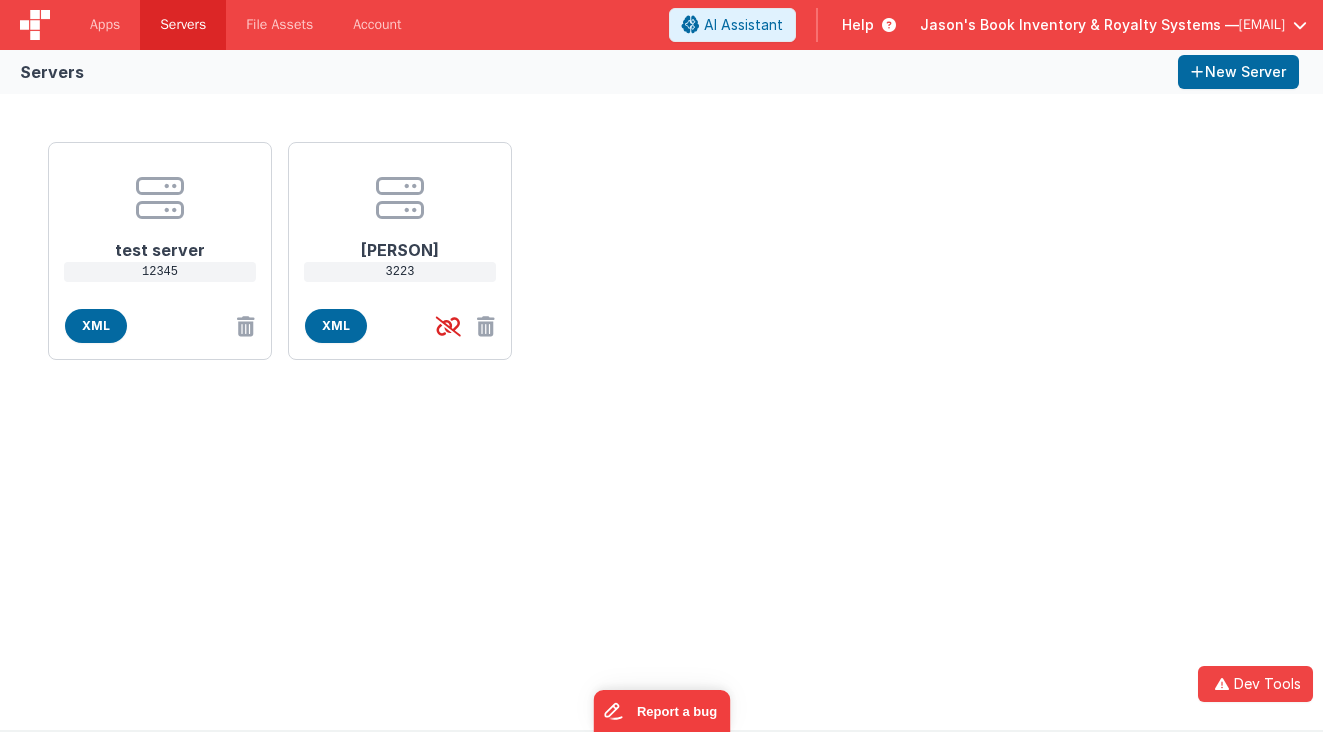 click on "Developer Tools
model
App
Params
Log (1)
Misc
Windows
Config
model - read only Format
7
6
5
4
3
2
1
No Folds
app - read only Format
7
6
5
4
3
2
1
No Folds
params {} state.wndw   Debug _calcs
Try the new dev tools" at bounding box center [661, 366] 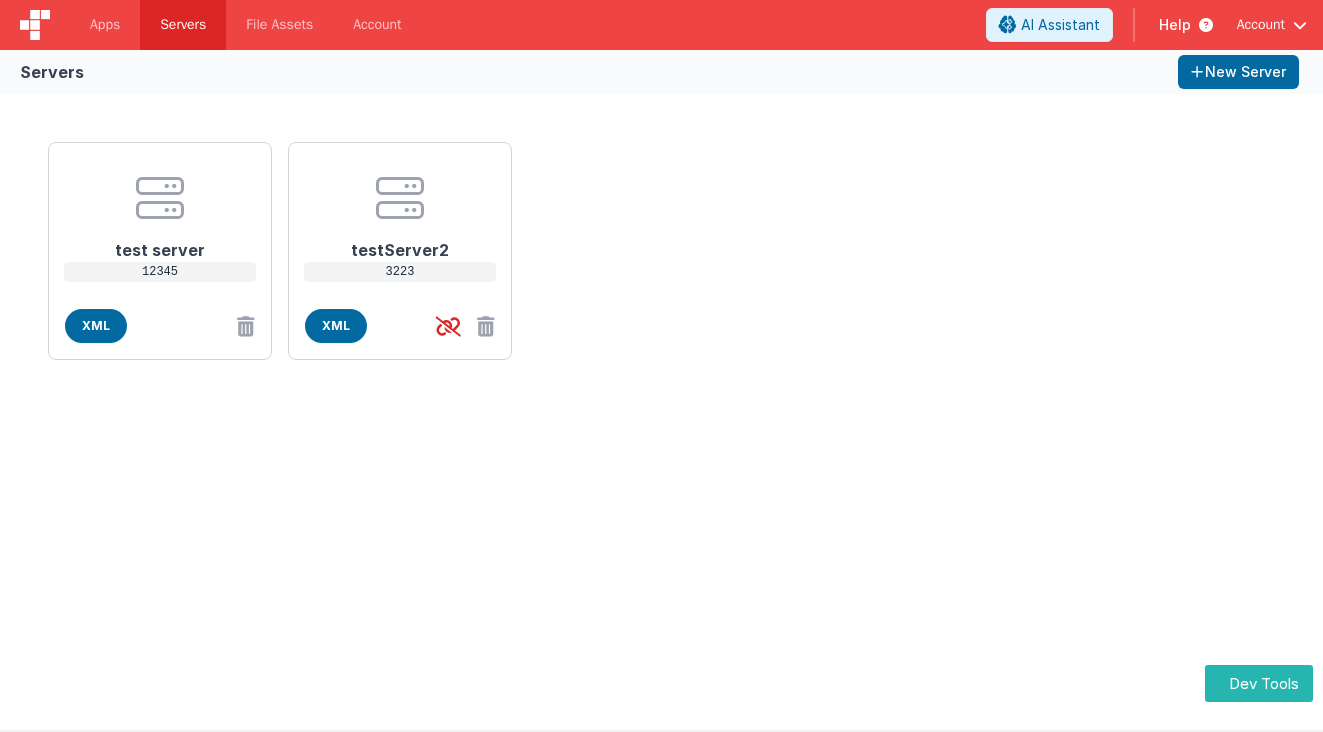 scroll, scrollTop: 0, scrollLeft: 0, axis: both 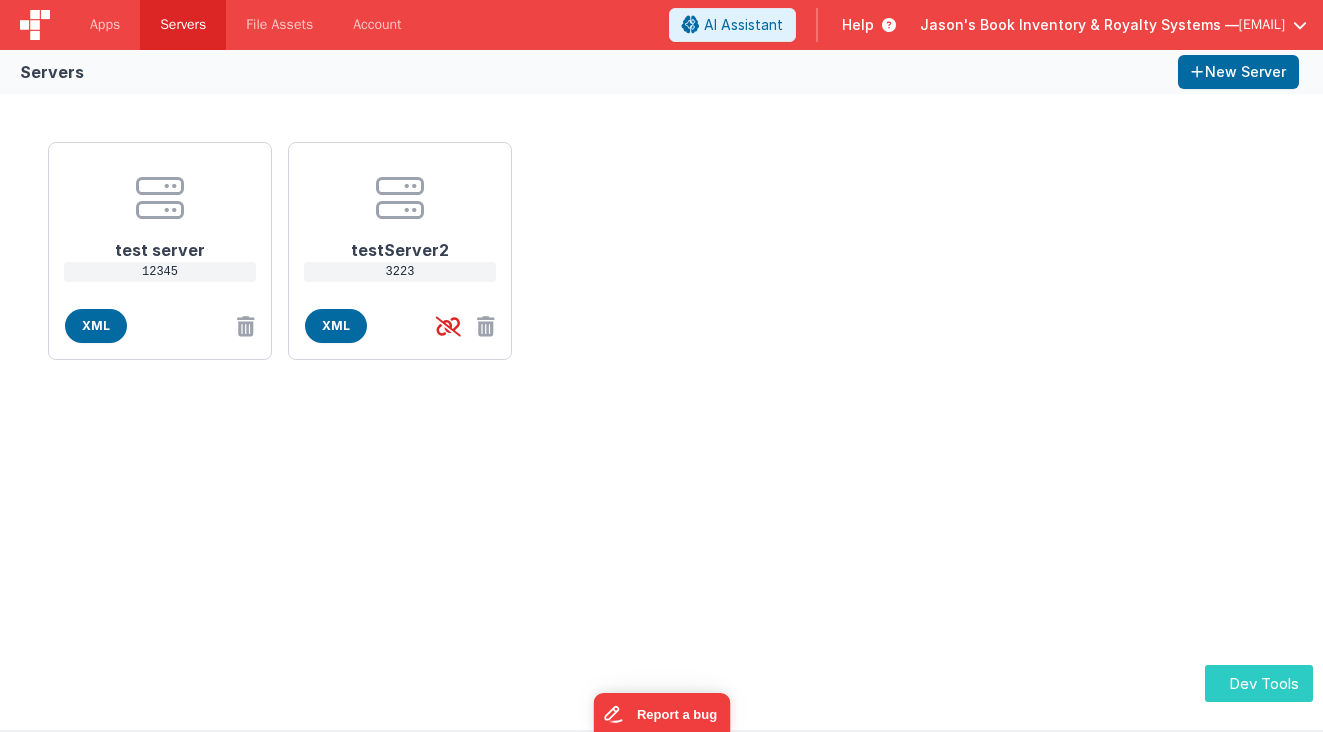click on "Dev Tools" at bounding box center [1259, 683] 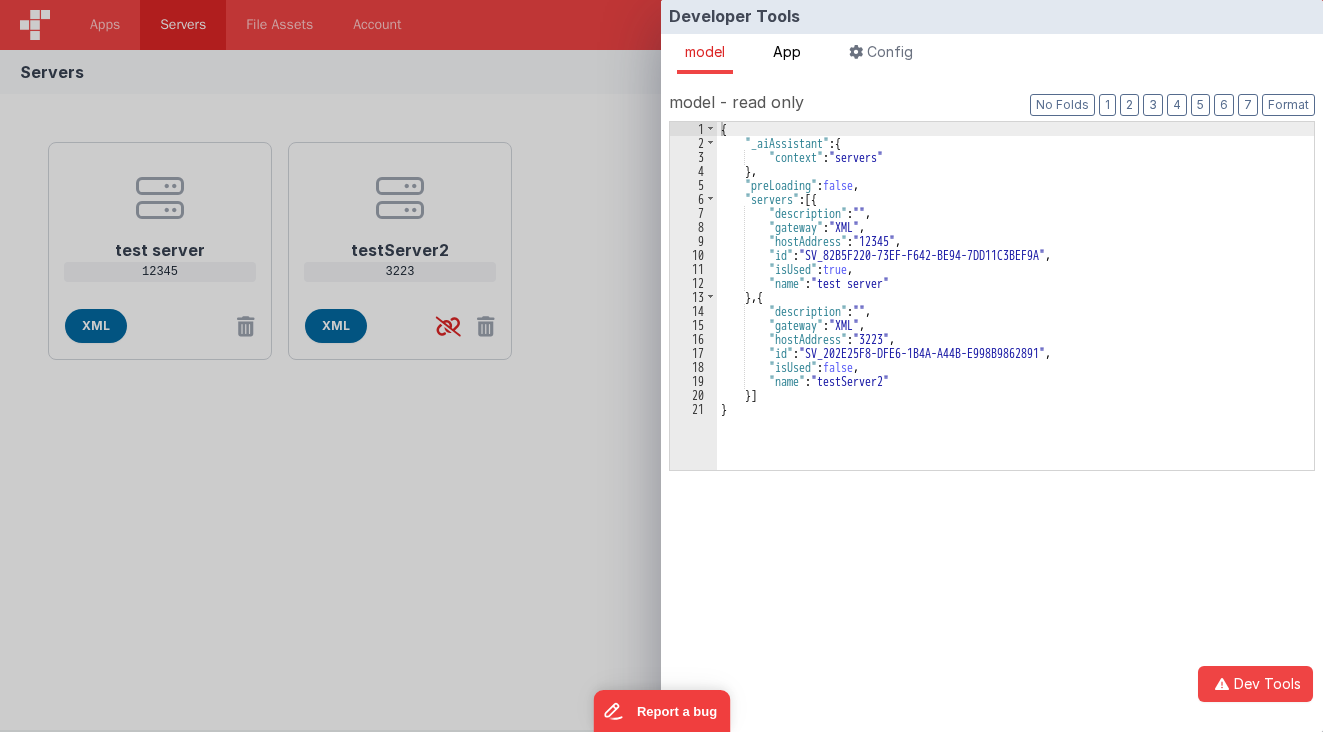 click on "App" at bounding box center (787, 54) 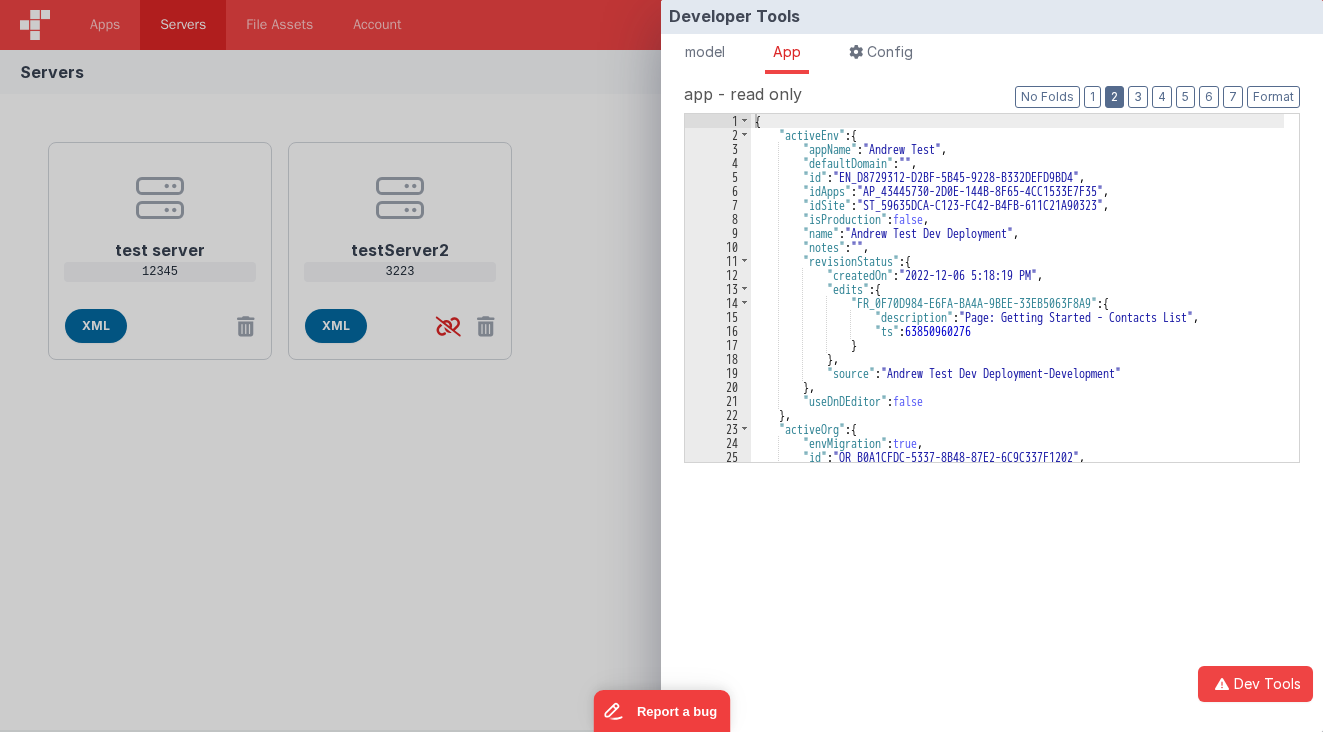 click on "2" at bounding box center [1114, 97] 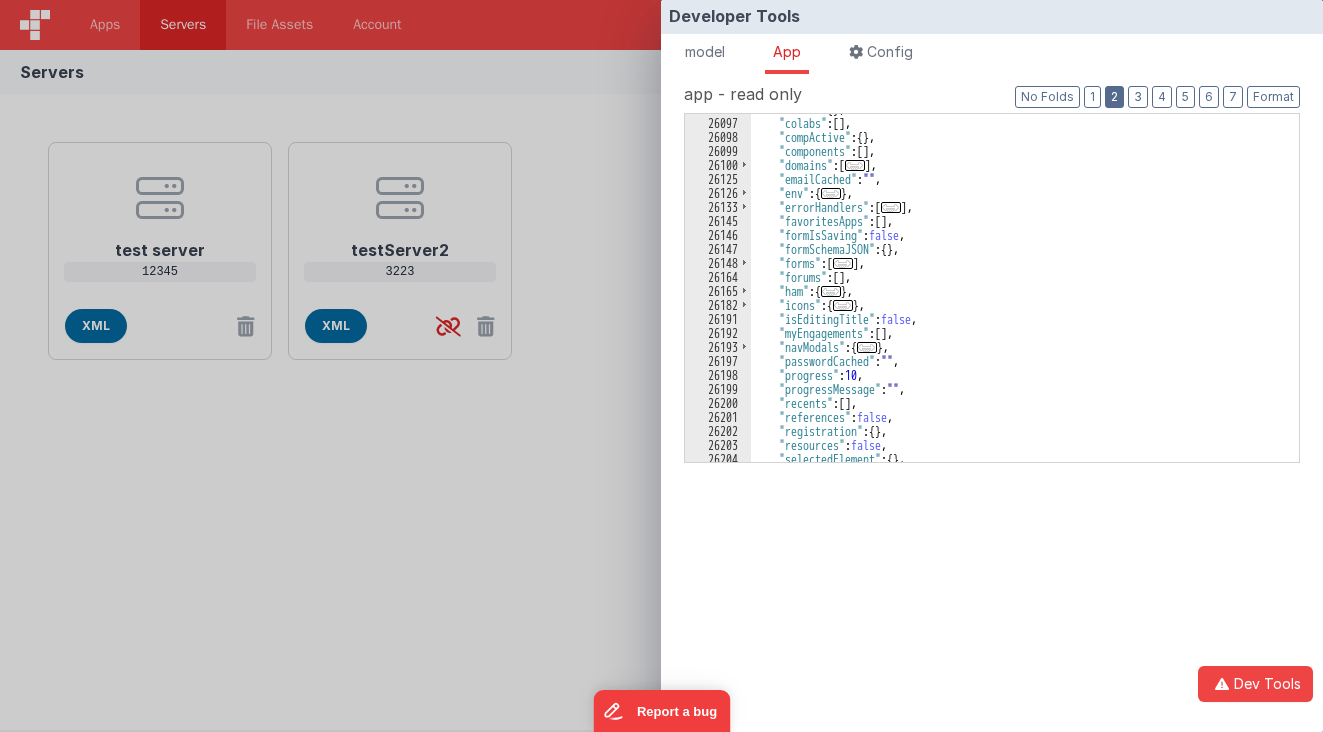scroll, scrollTop: 240, scrollLeft: 0, axis: vertical 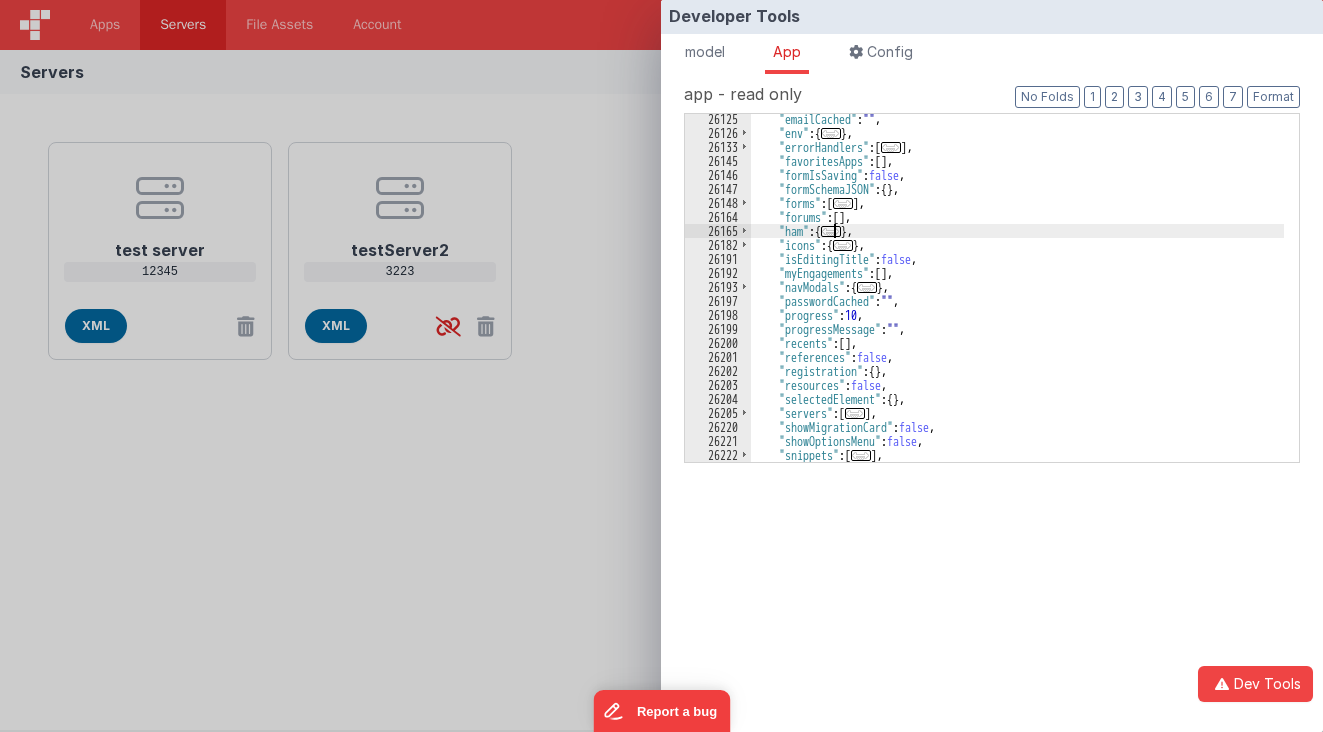click on "..." at bounding box center (831, 231) 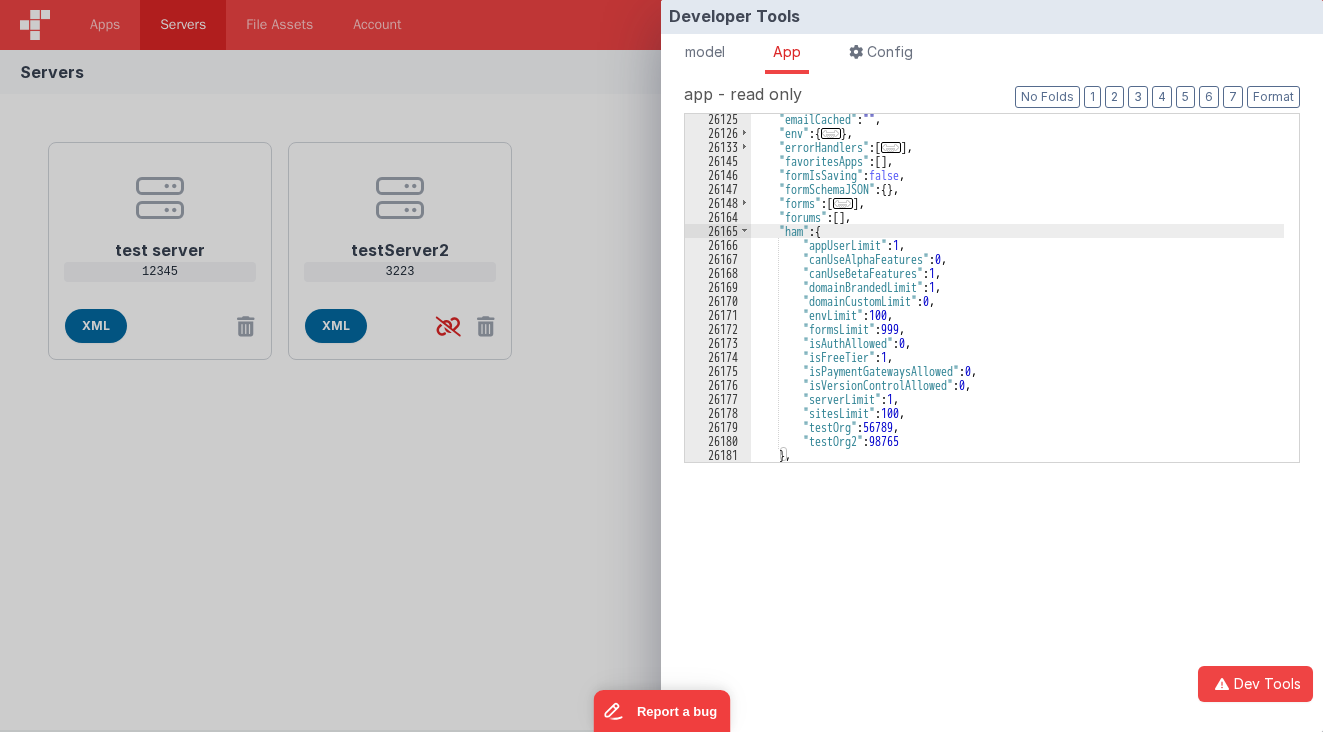 scroll, scrollTop: 300, scrollLeft: 0, axis: vertical 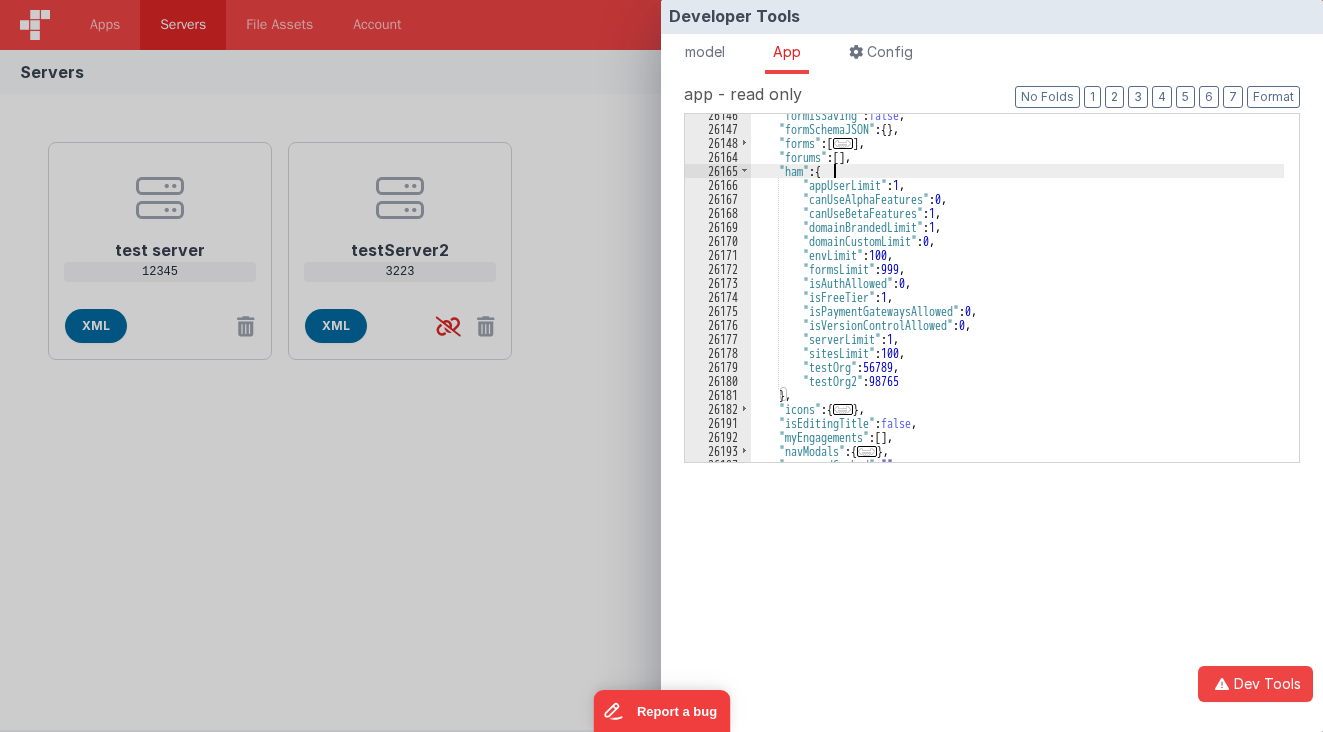 click on "Developer Tools
model
App
Params
Log (1)
Misc
Windows
Config
model - read only Format
7
6
5
4
3
2
1
No Folds
1 2 3 4 5 6 7 8 9 10 11 12 13 14 15 16 17 18 19 20 21 {      "_aiAssistant" :  {           "context" :  "servers"      } ,      "preLoading" :  false ,      "servers" :  [{           "description" :  "" ,           "gateway" :  "XML" ,           "hostAddress" :  "12345" ,           "id" :  "SV_82B5F220-73EF-F642-BE94-7DD11C3BEF9A" ,           :" at bounding box center [661, 366] 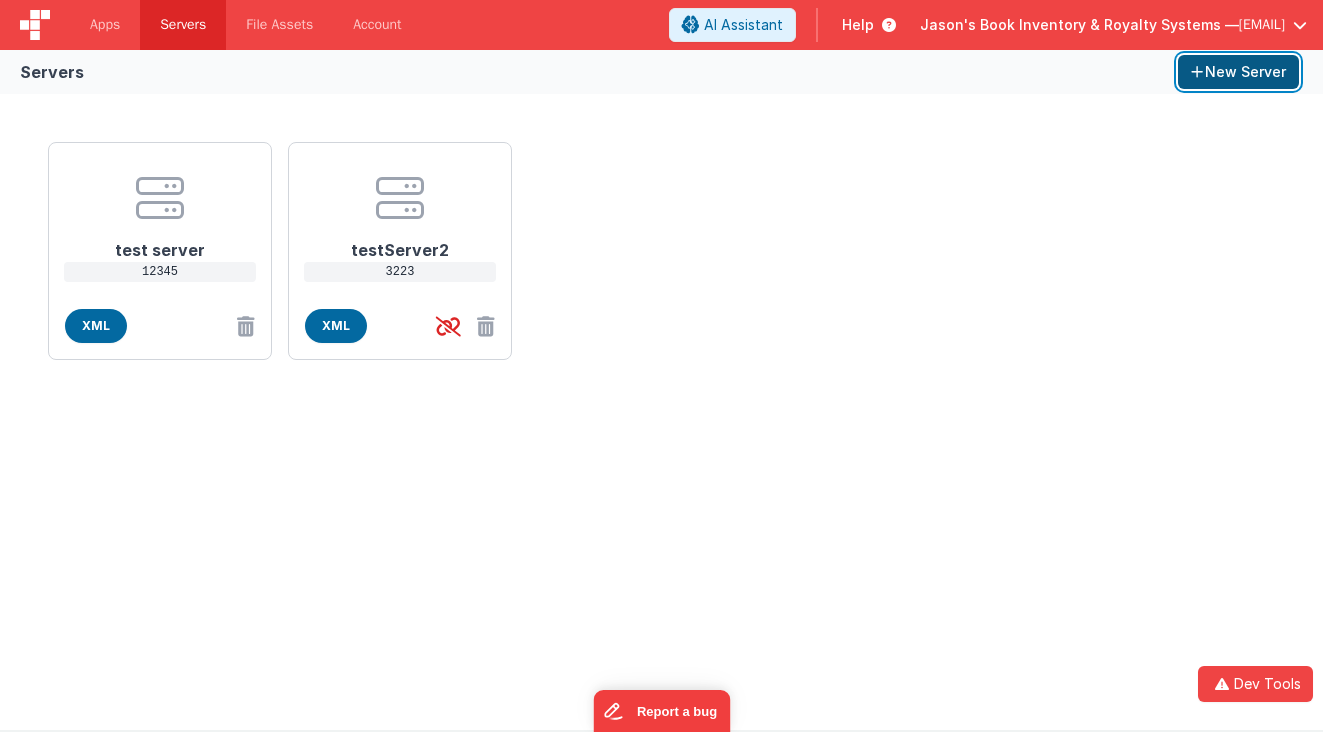 click on "New Server" at bounding box center (1238, 72) 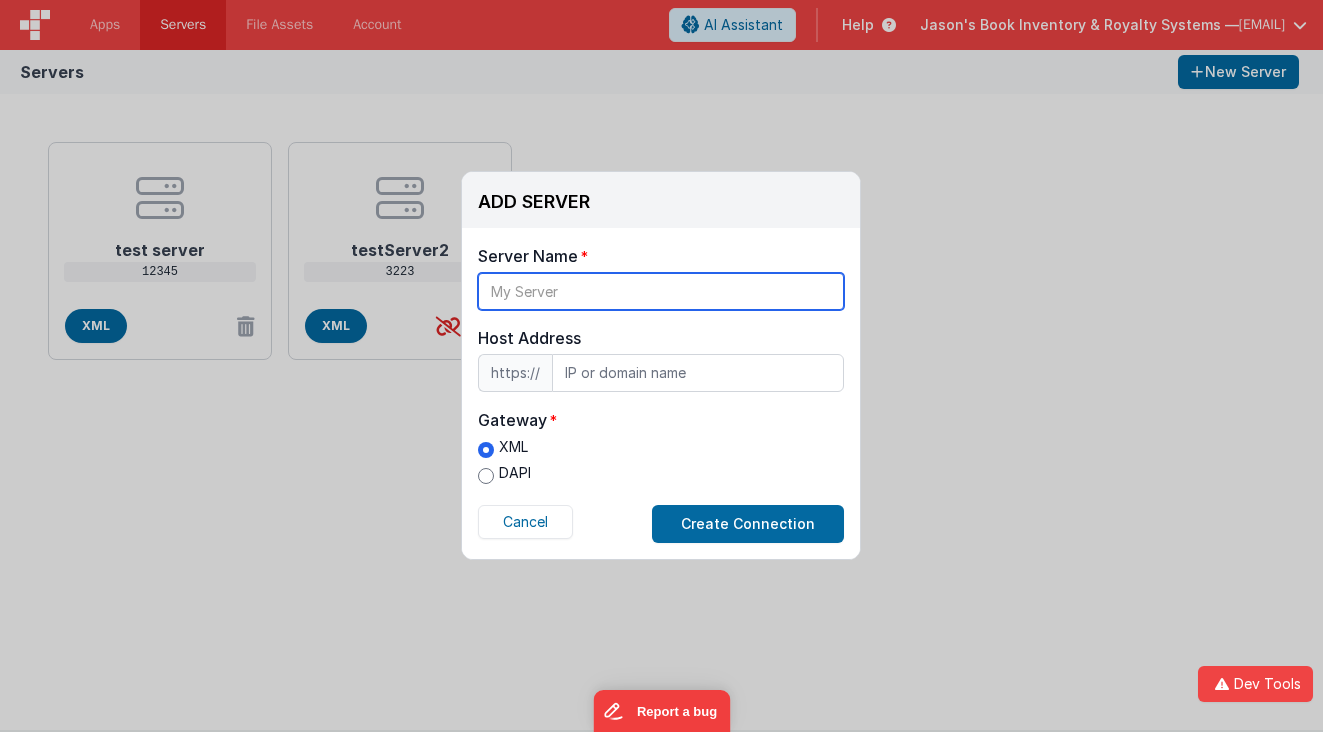 click at bounding box center [661, 291] 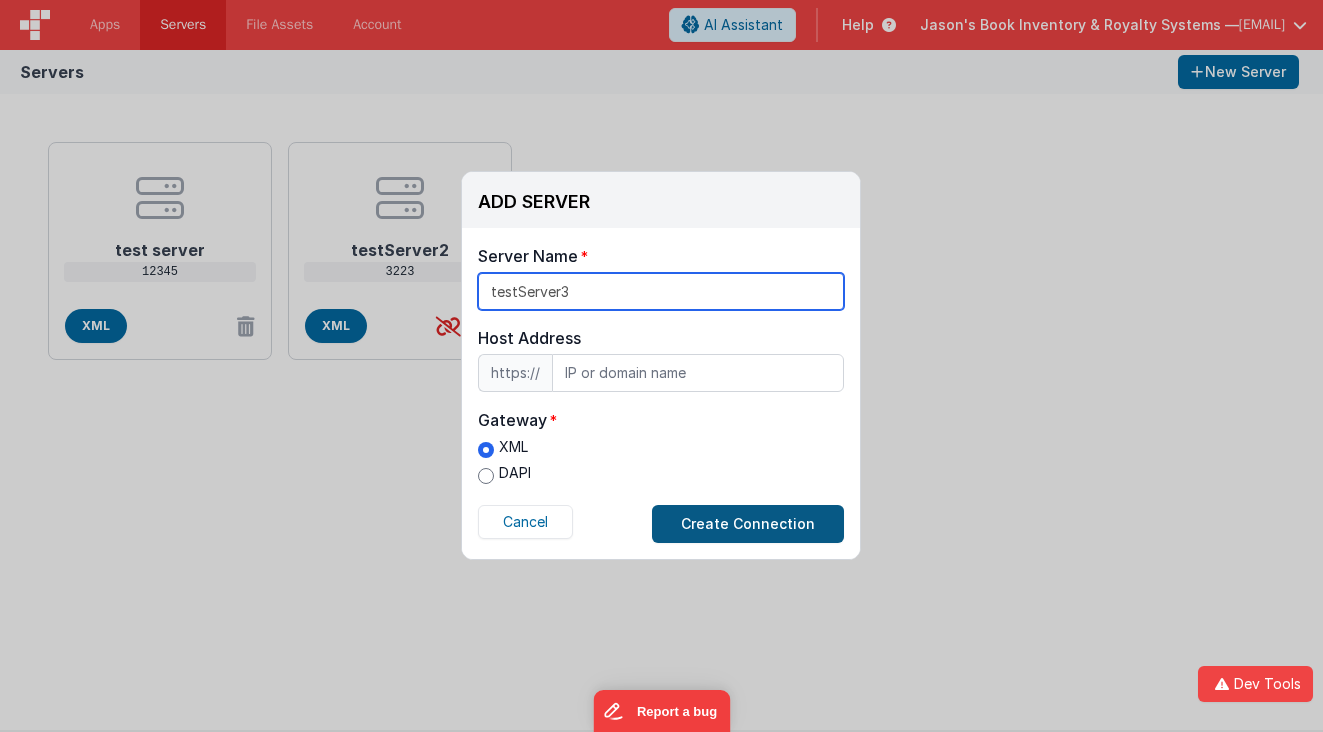 type on "testServer3" 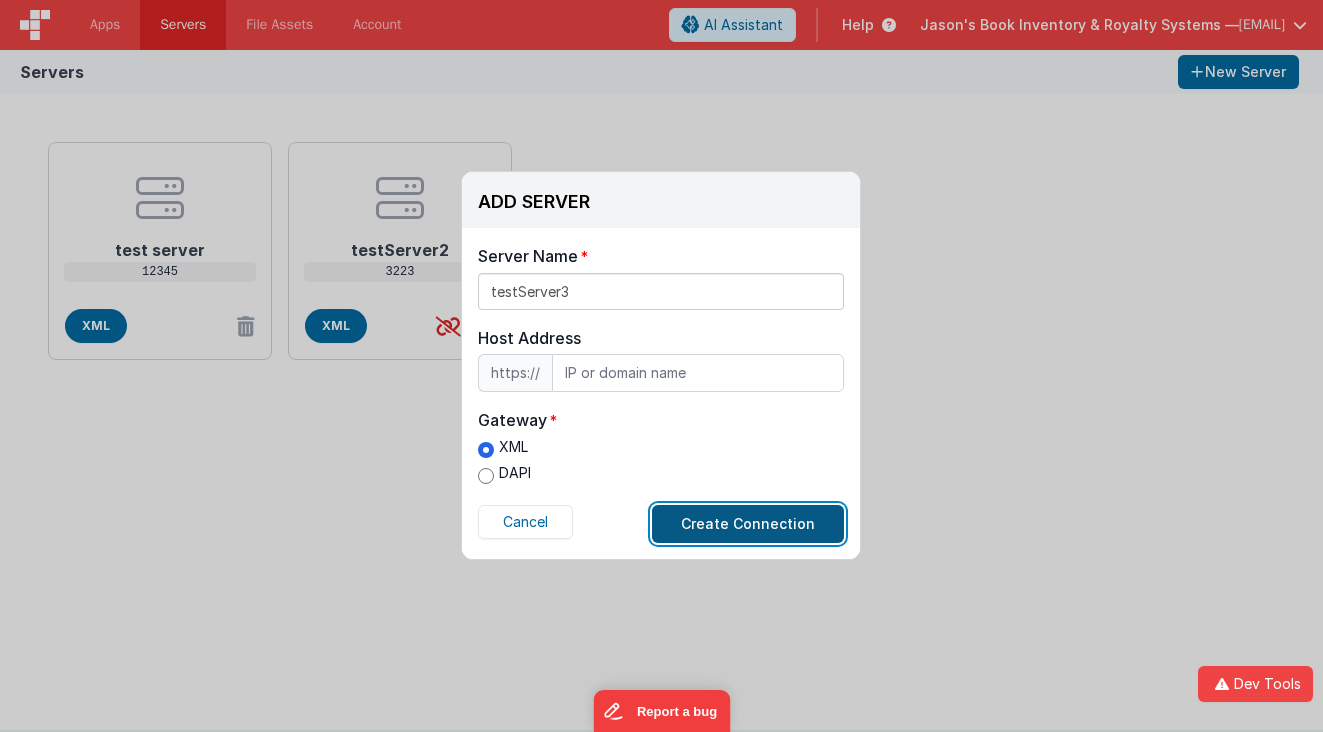 click on "Create Connection" at bounding box center [748, 524] 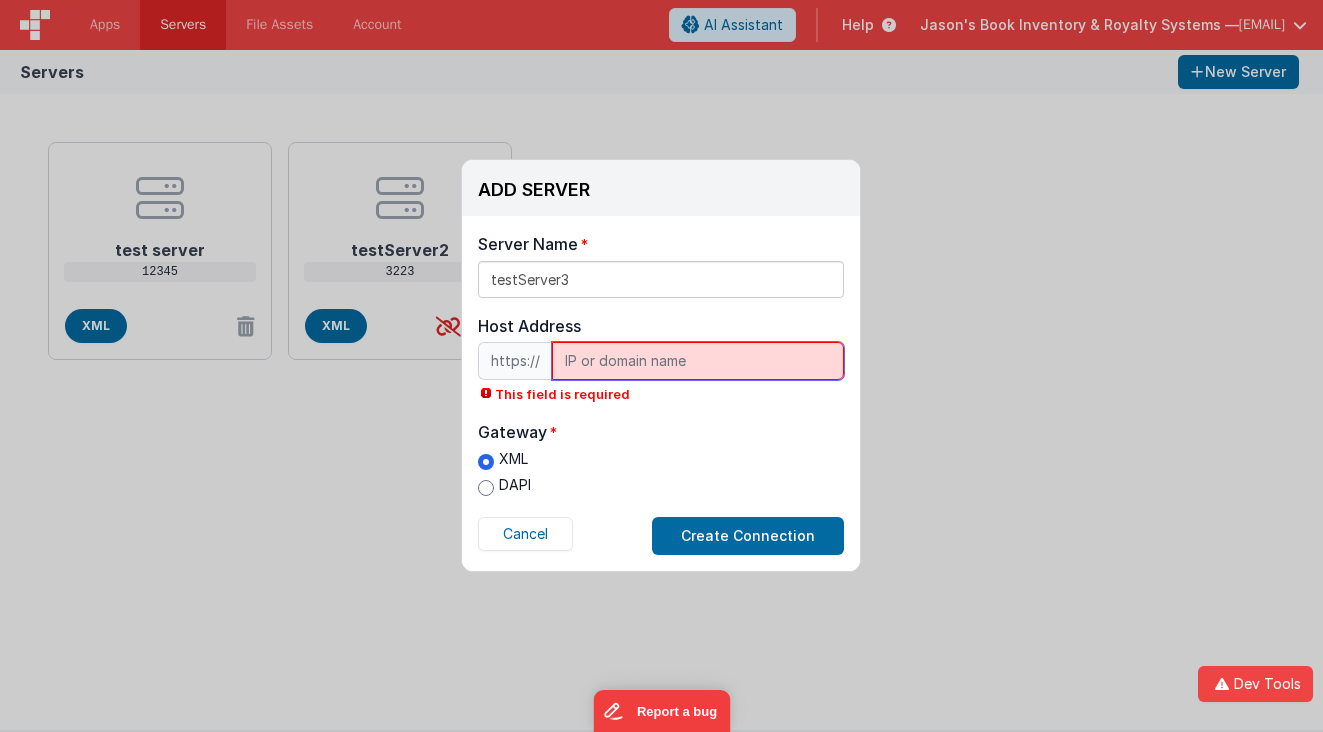 click at bounding box center [698, 361] 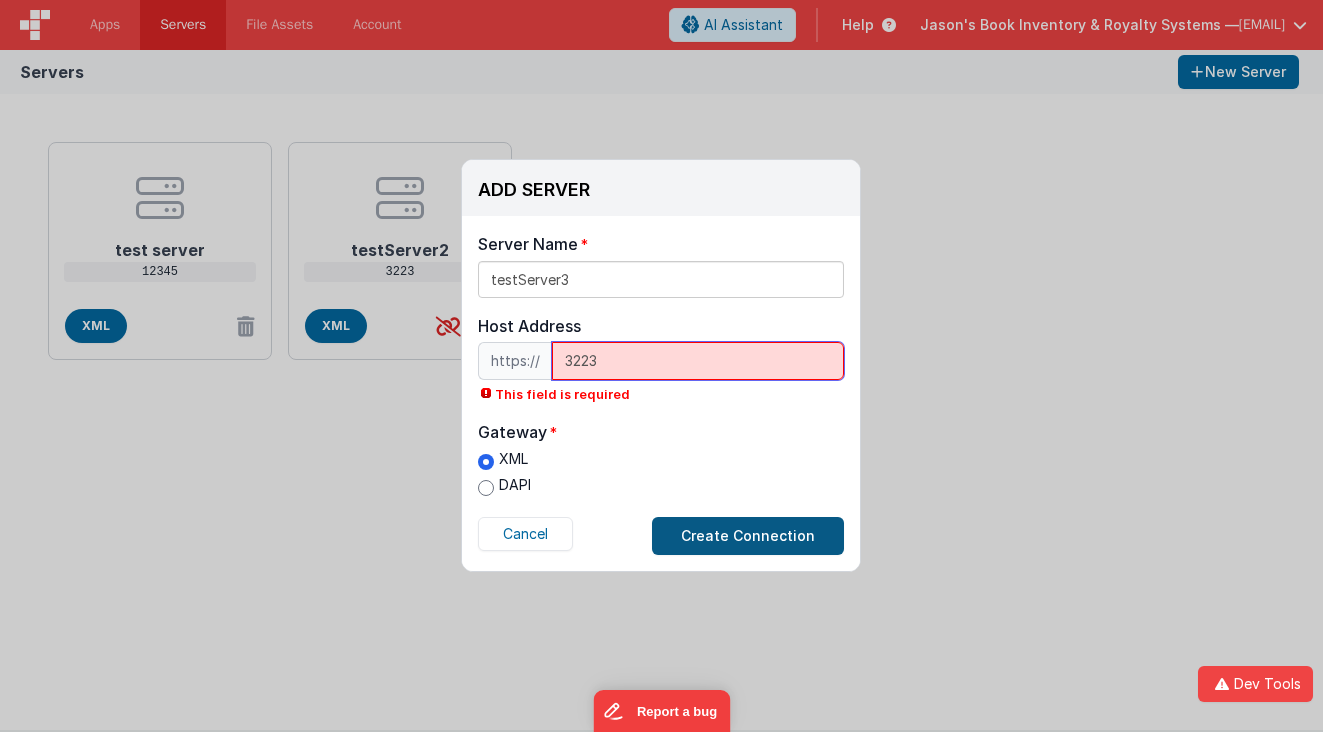 type on "3223" 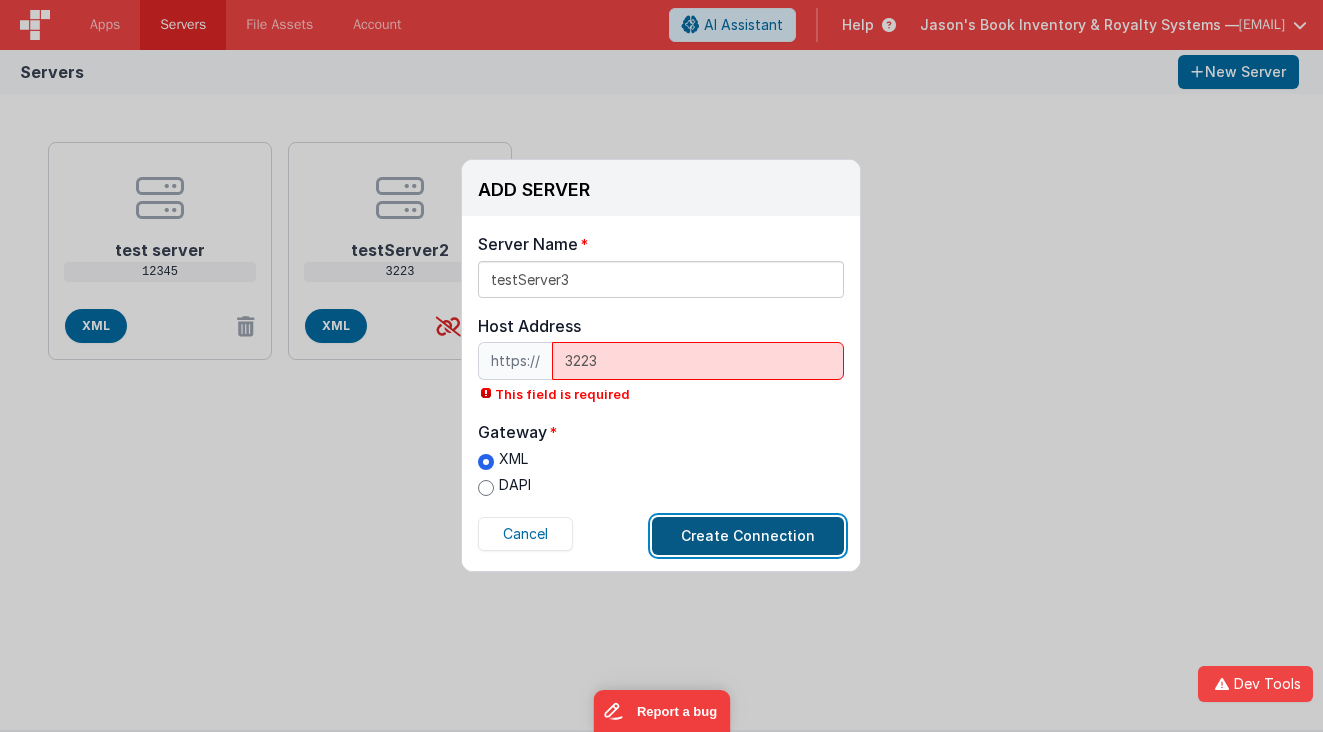 click on "Create Connection" at bounding box center [748, 536] 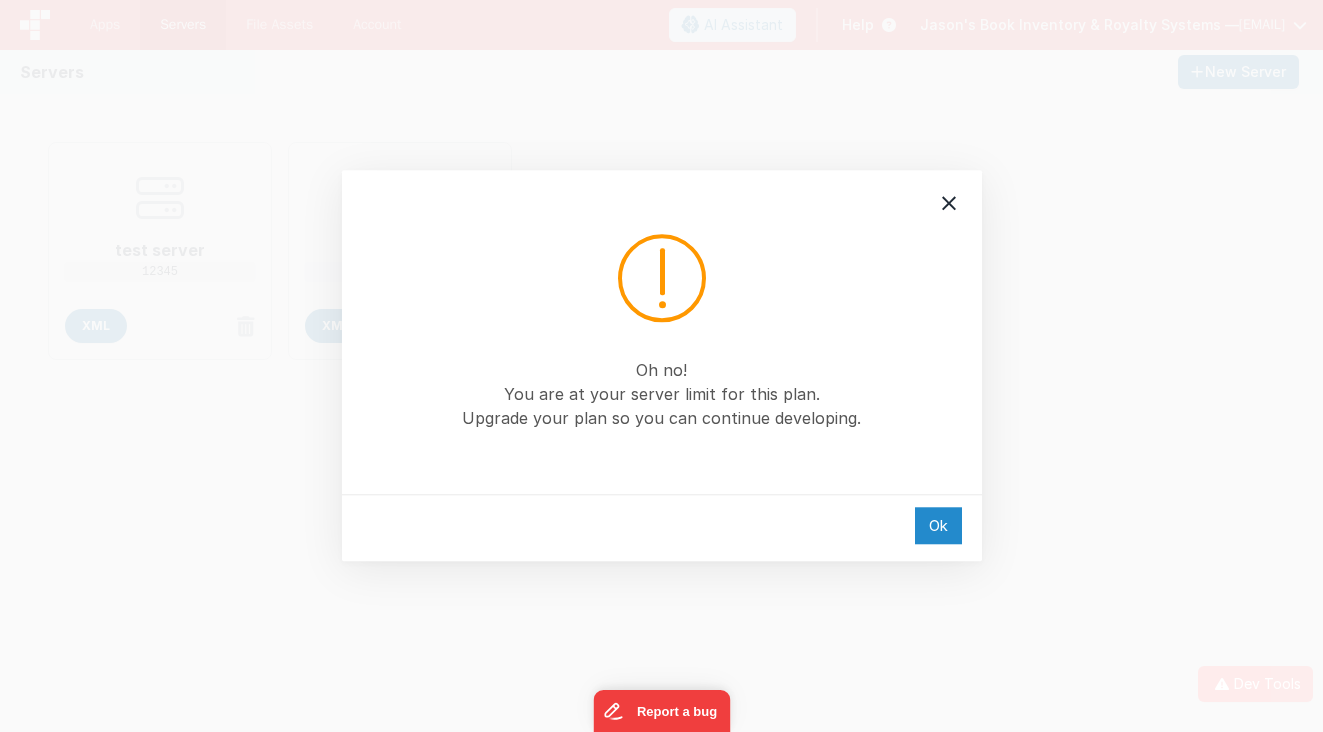 click on "Ok" at bounding box center [938, 525] 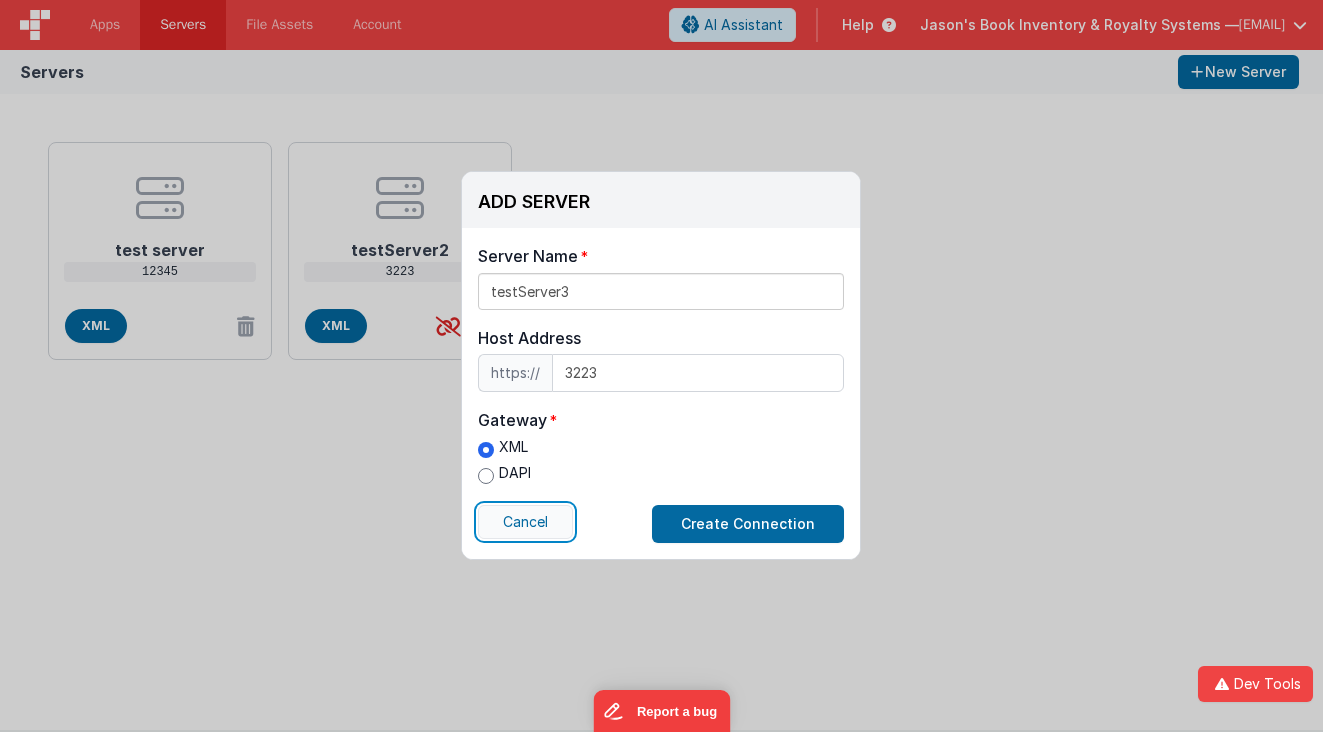 click on "Cancel" at bounding box center [525, 522] 